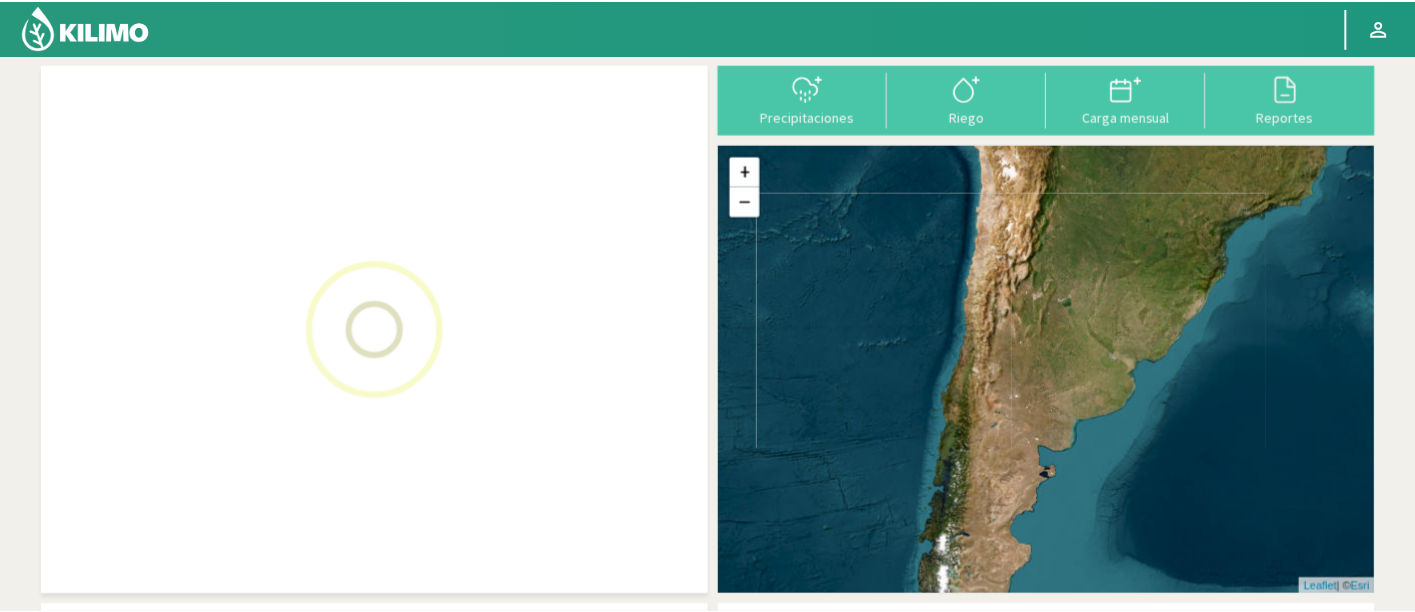 scroll, scrollTop: 0, scrollLeft: 0, axis: both 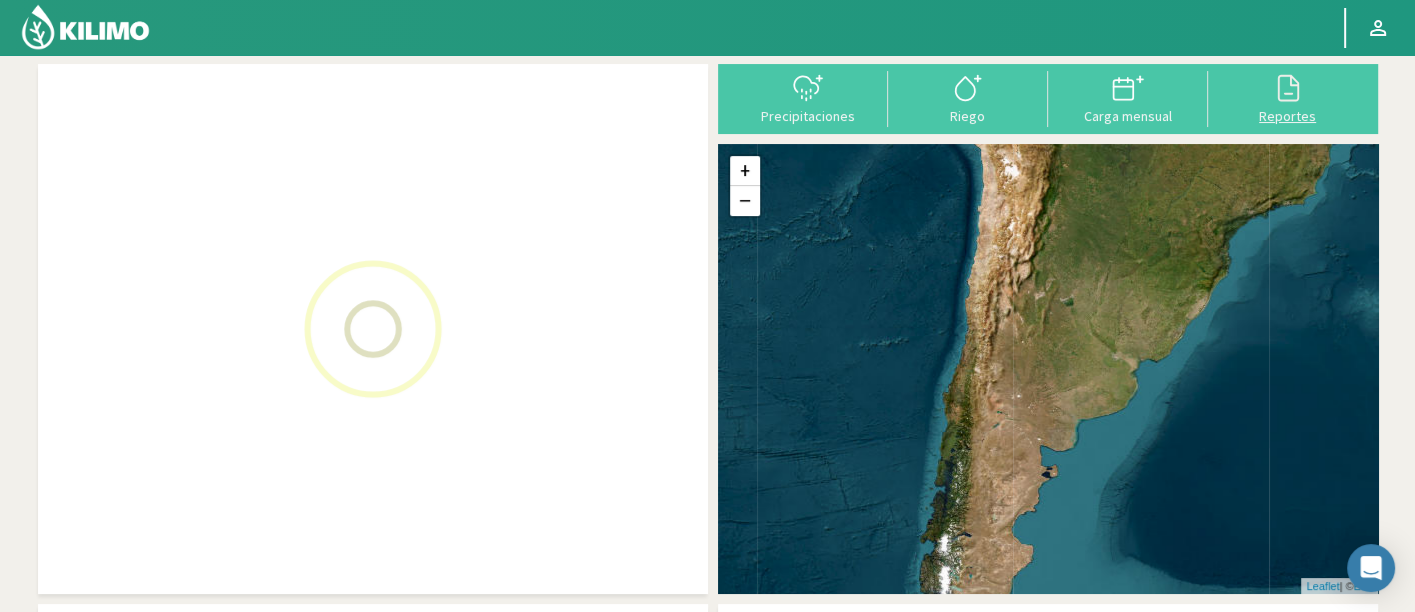 click at bounding box center (1288, 88) 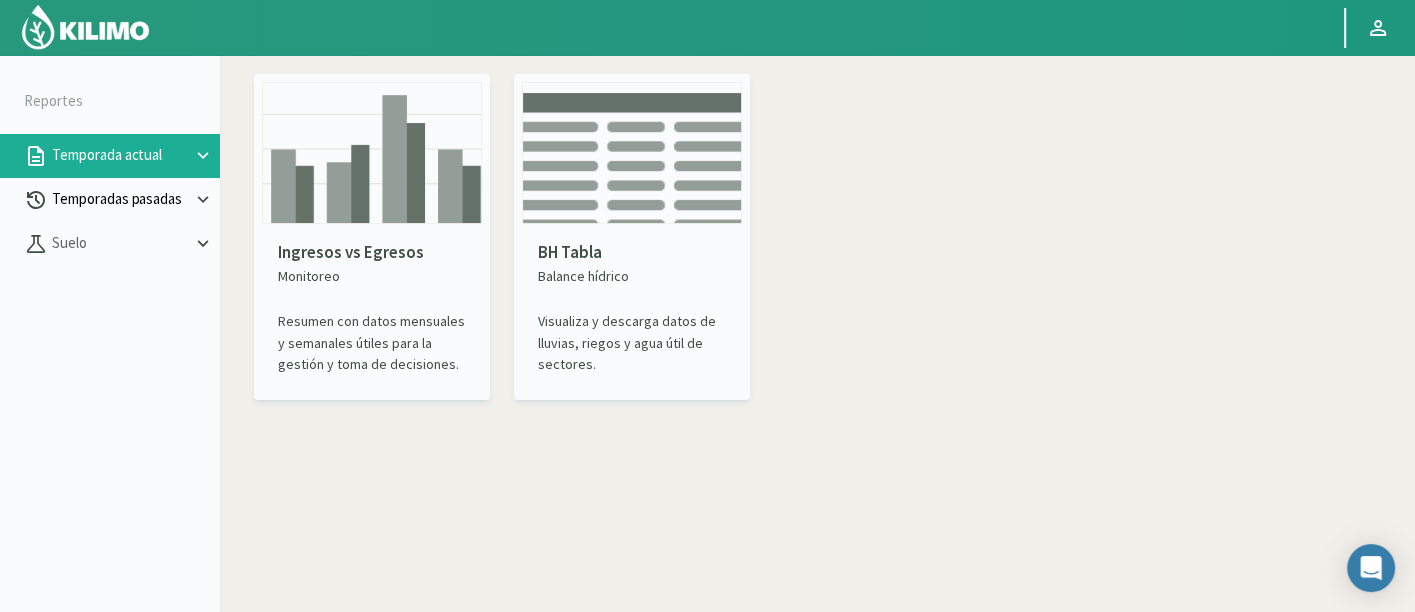 click on "Temporadas pasadas" 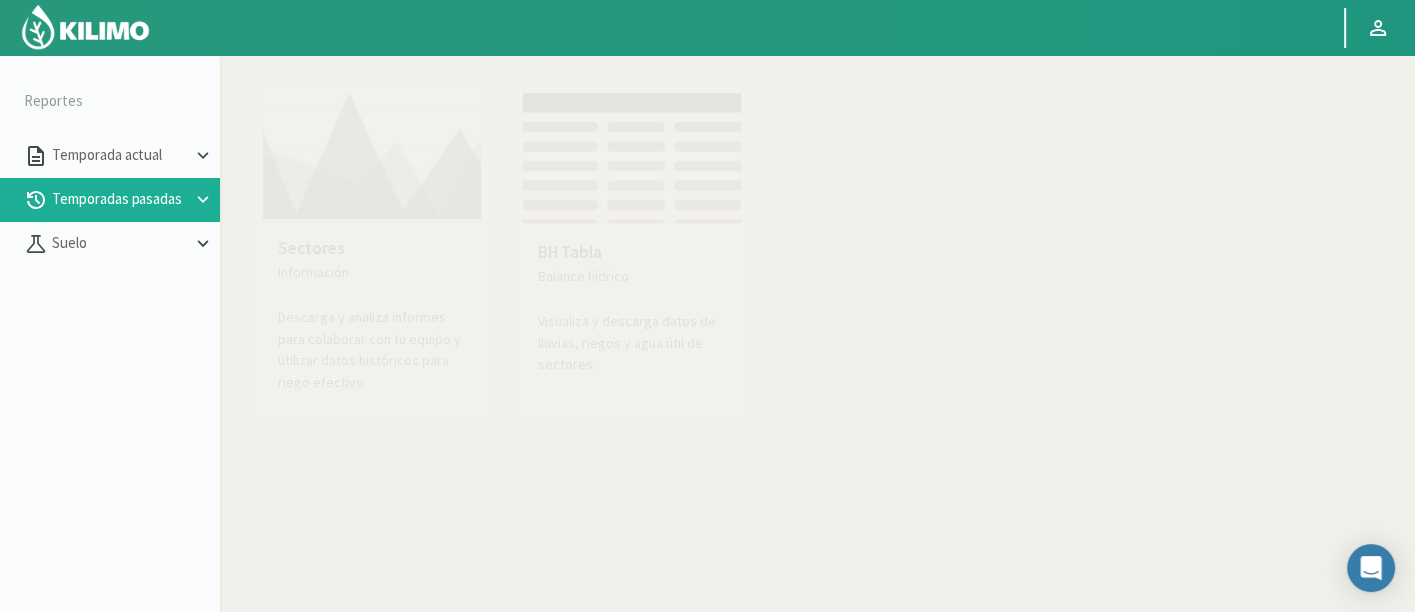 click on "Sectores   Información   Descarga y analiza informes para colaborar con tu equipo y utilizar datos históricos para riego efectivo." 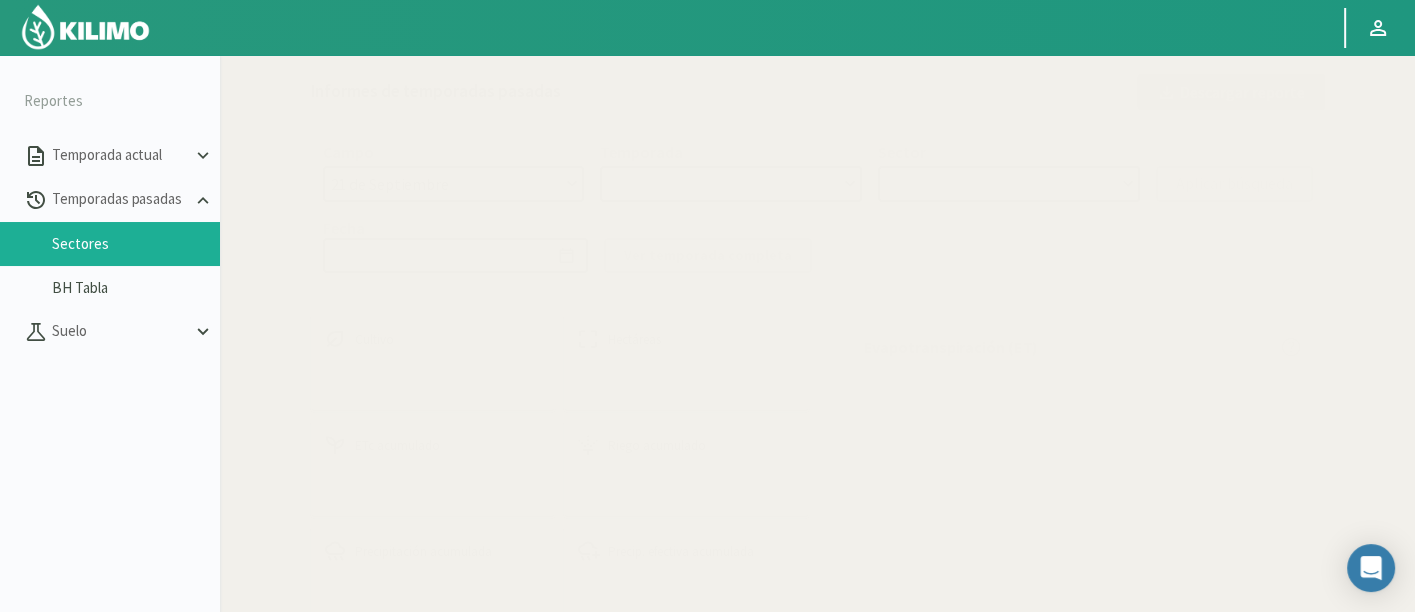 select on "0: Object" 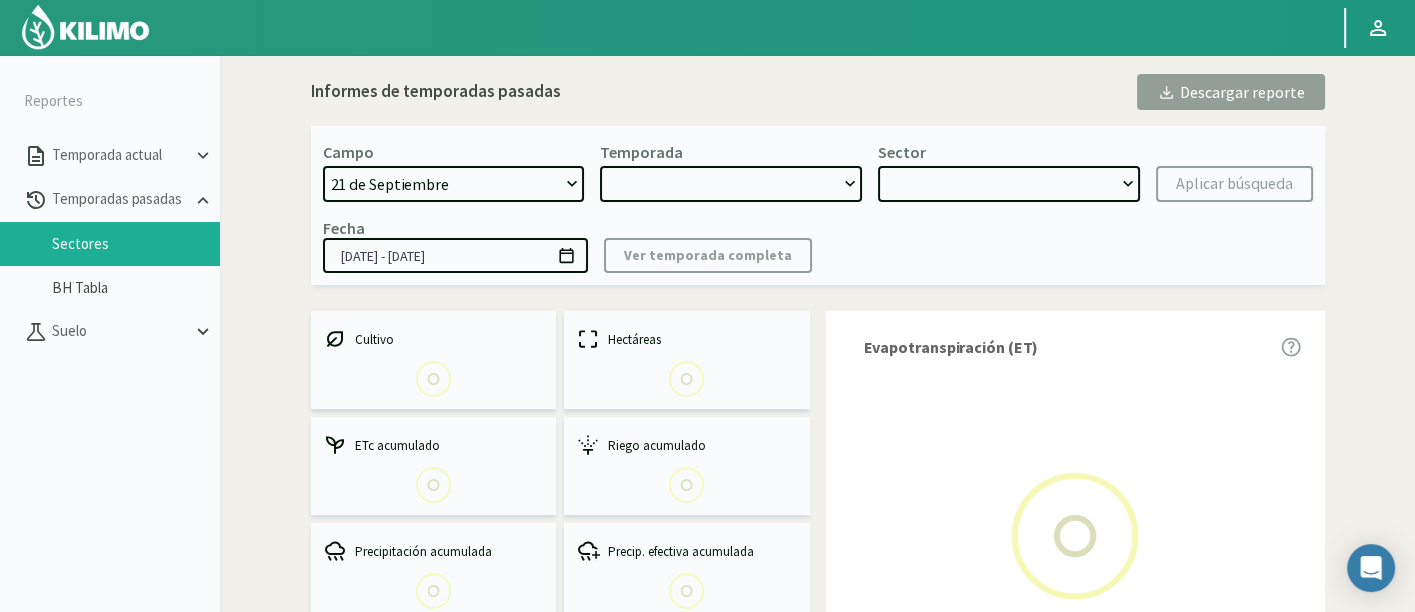 select on "0: 2023" 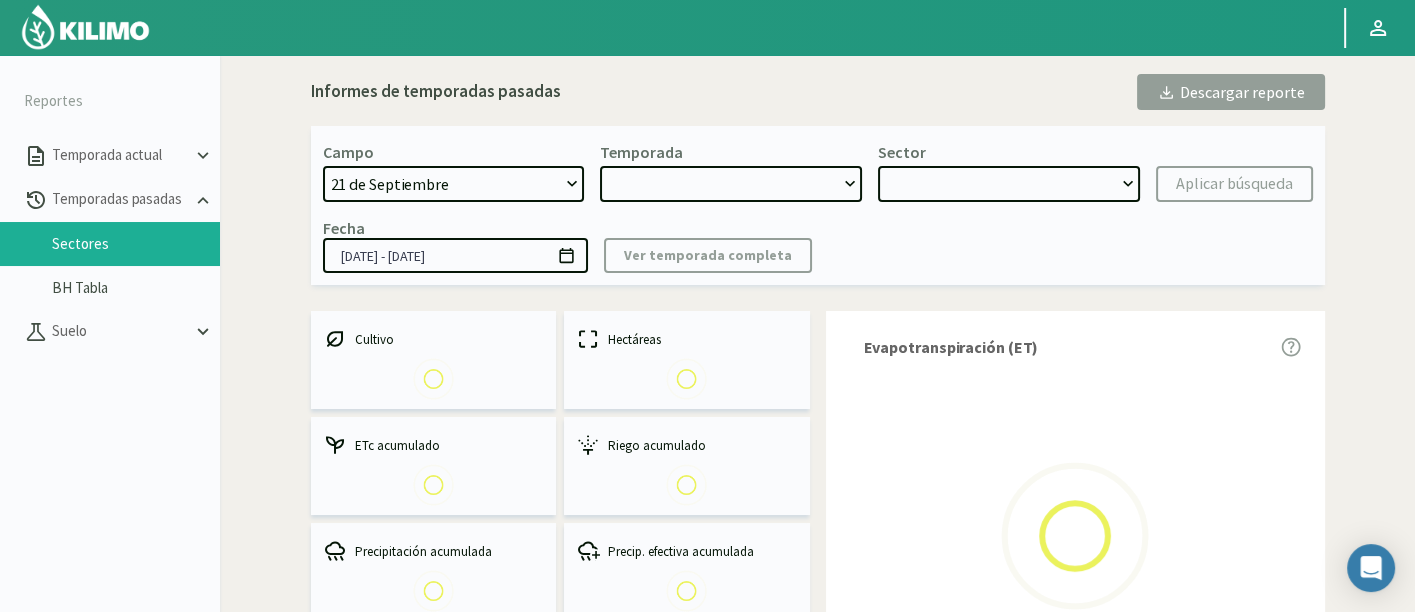 select on "0: Object" 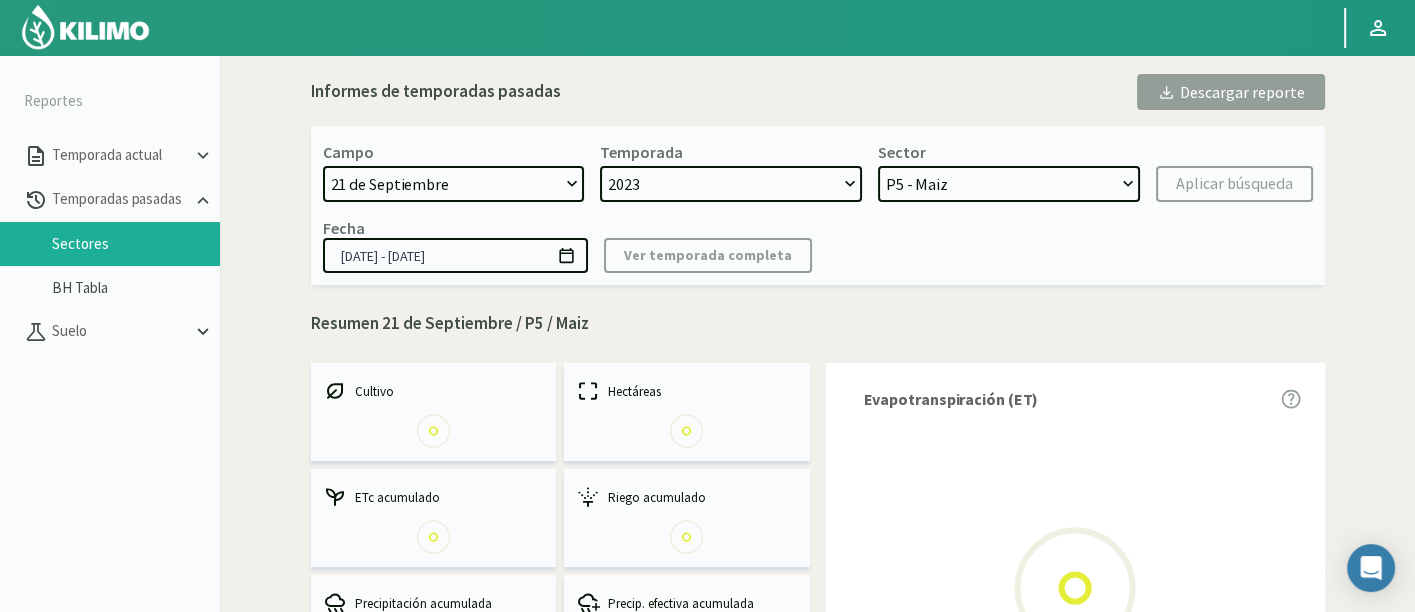 click on "21 de Septiembre 8 Fuegos [COMPANY] - [COMPANY] [FIRST] [LAST] [COMPANY] - [COMPANY] [FIRST] [LAST] [COMPANY] - [COMPANY] [FIRST] [LAST] [COMPANY] - [COMPANY] [FIRST] [LAST] [COMPANY] - [COMPANY] [FIRST] [LAST] (40 cm) [COMPANY] - [COMPANY] [FIRST] [LAST] [COMPANY]- [COMPANY] [FIRST] [LAST]- [COMPANY] [COMPANY]- [COMPANY] [FIRST] [LAST]- [COMPANY] [COMPANY] - [COMPANY] [FIRST] [LAST] - [COMPANY] [COMPANY] - [COMPANY] [FIRST] [LAST] [COMPANY]- [COMPANY] [FIRST] [LAST]- [COMPANY] [COMPANY] - [COMPANY] [FIRST] [LAST] [COMPANY] - [COMPANY] [FIRST] [LAST] [COMPANY] - [COMPANY] [FIRST] [LAST] [COMPANY] - [COMPANY] [FIRST] [LAST] [COMPANY] - [COMPANY] [FIRST] [LAST] e hijos [COMPANY] - [COMPANY] - [COMPANY] [COMPANY] - [COMPANY] - [COMPANY] [COMPANY] - [COMPANY] [COMPANY] - [COMPANY] - [COMPANY] [NUMBER] [TEXT] [COMPANY] - [COMPANY] - [COMPANY] [LOCATION] [COMPANY] - [COMPANY] - [COMPANY] [LOCATION] [COMPANY] - [COMPANY] [FIRST] [LAST] [COMPANY] - [FIRST] [LAST] [COMPANY] - [LOCATION] [TEXT]" 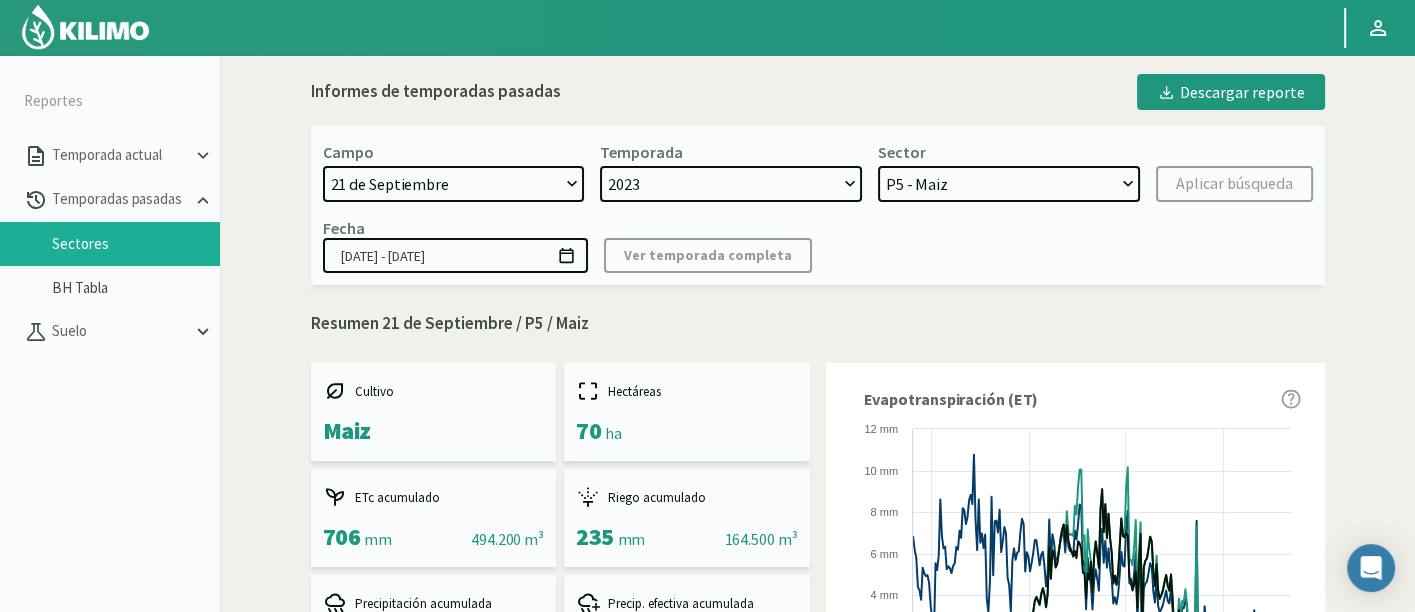 select on "347: Object" 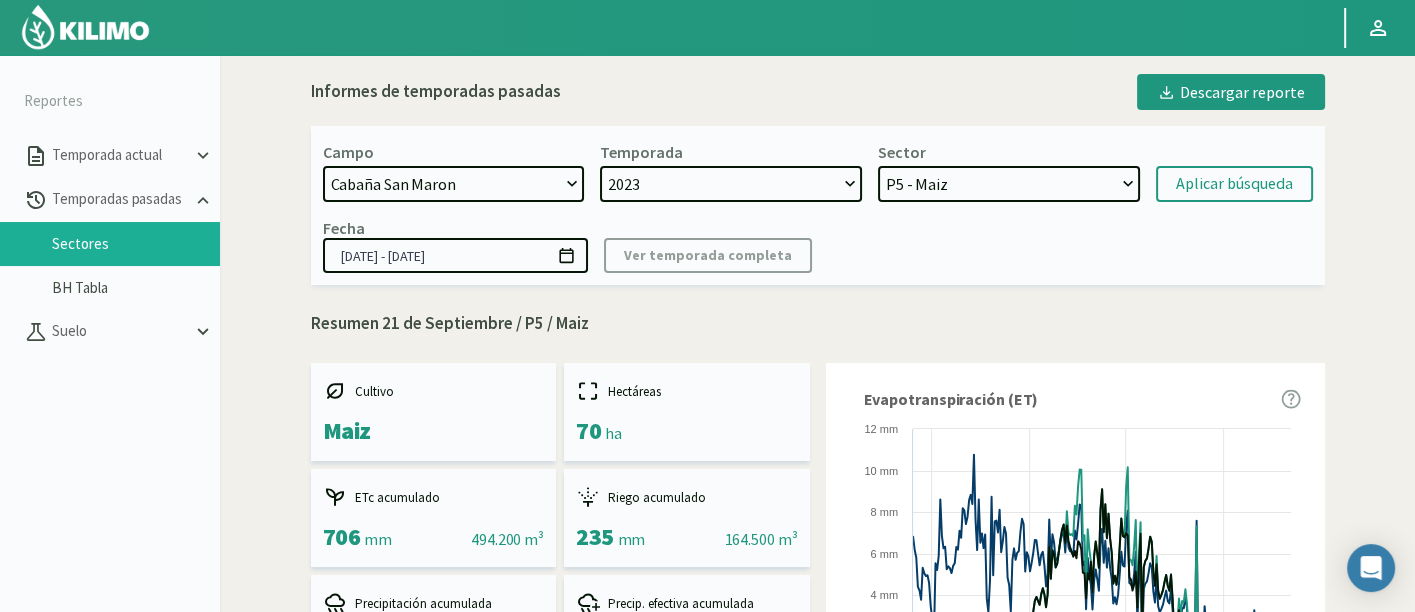 type 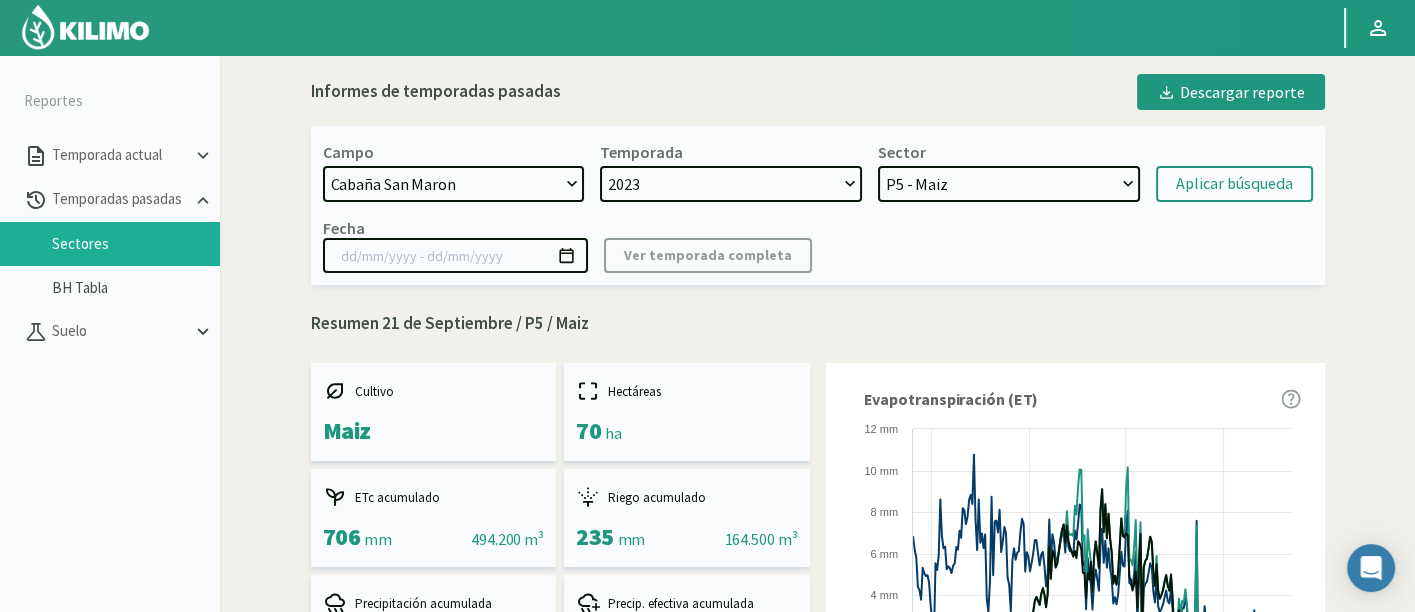 select 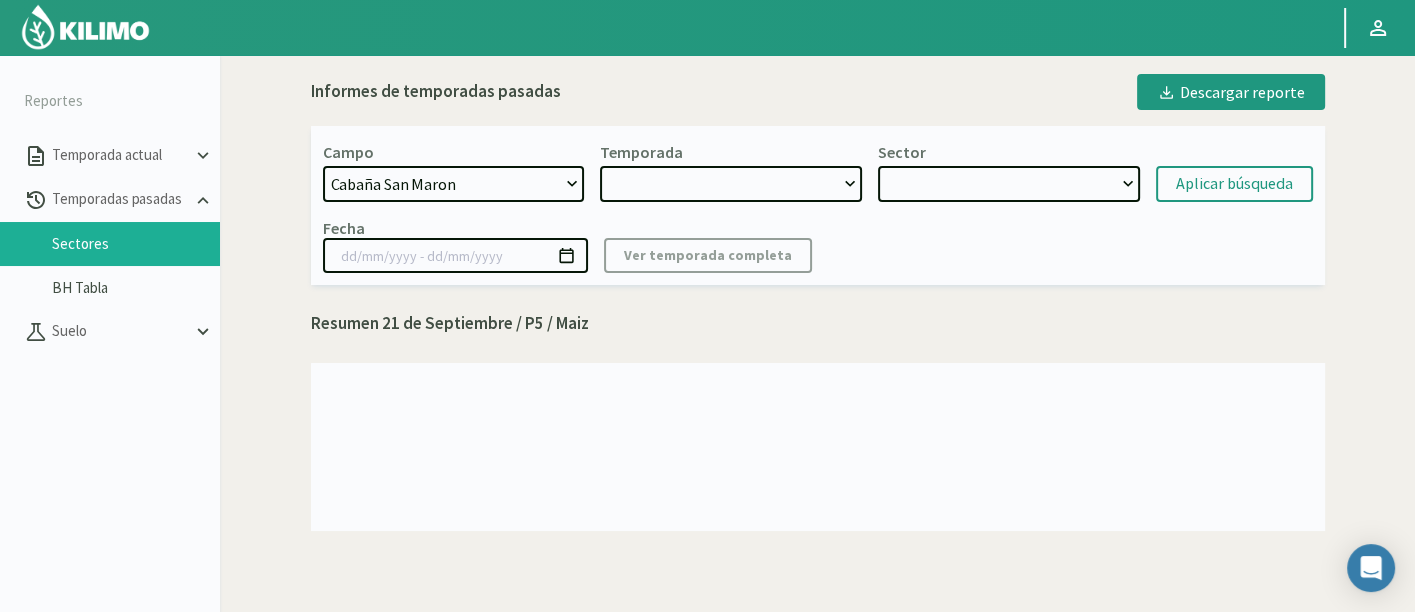 select on "2: [YEAR]" 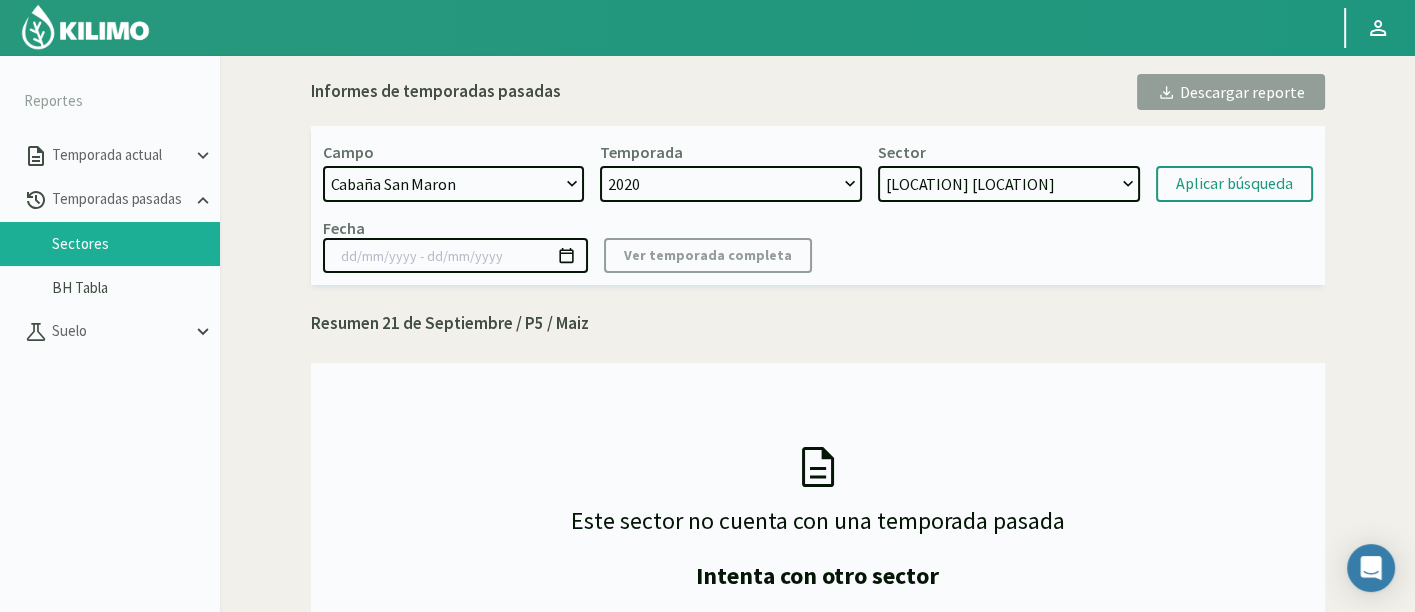 click on "21 de Septiembre 8 Fuegos [COMPANY] - [COMPANY] [FIRST] [LAST] [COMPANY] - [COMPANY] [FIRST] [LAST] [COMPANY] - [COMPANY] [FIRST] [LAST] [COMPANY] - [COMPANY] [FIRST] [LAST] [COMPANY] - [COMPANY] [FIRST] [LAST] (40 cm) [COMPANY] - [COMPANY] [FIRST] [LAST] [COMPANY]- [COMPANY] [FIRST] [LAST]- [COMPANY] [COMPANY]- [COMPANY] [FIRST] [LAST]- [COMPANY] [COMPANY] - [COMPANY] [FIRST] [LAST] - [COMPANY] [COMPANY] - [COMPANY] [FIRST] [LAST] [COMPANY]- [COMPANY] [FIRST] [LAST]- [COMPANY] [COMPANY] - [COMPANY] [FIRST] [LAST] [COMPANY] - [COMPANY] [FIRST] [LAST] [COMPANY] - [COMPANY] [FIRST] [LAST] [COMPANY] - [COMPANY] [FIRST] [LAST] [COMPANY] - [COMPANY] [FIRST] [LAST] e hijos [COMPANY] - [COMPANY] - [COMPANY] [COMPANY] - [COMPANY] - [COMPANY] [COMPANY] - [COMPANY] [COMPANY] - [COMPANY] - [COMPANY] [NUMBER] [TEXT] [COMPANY] - [COMPANY] - [COMPANY] [LOCATION] [COMPANY] - [COMPANY] - [COMPANY] [LOCATION] [COMPANY] - [COMPANY] [FIRST] [LAST] [COMPANY] - [FIRST] [LAST] [COMPANY] - [LOCATION] [TEXT]" 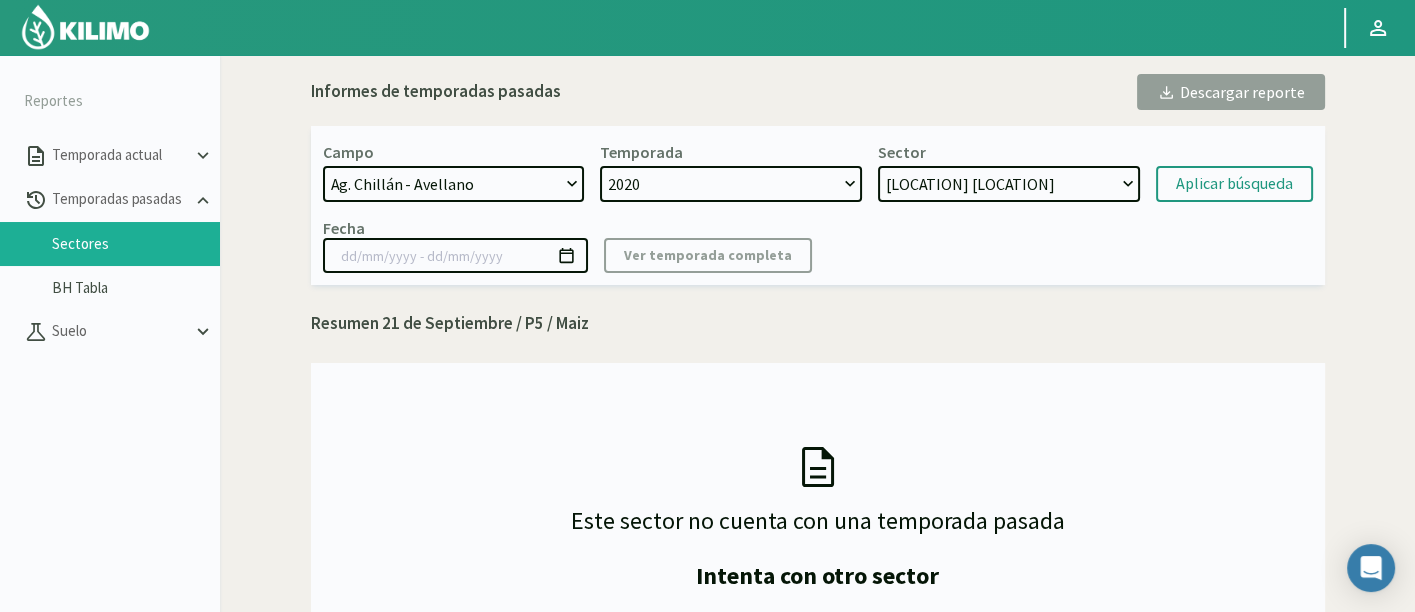 select on "9: Object" 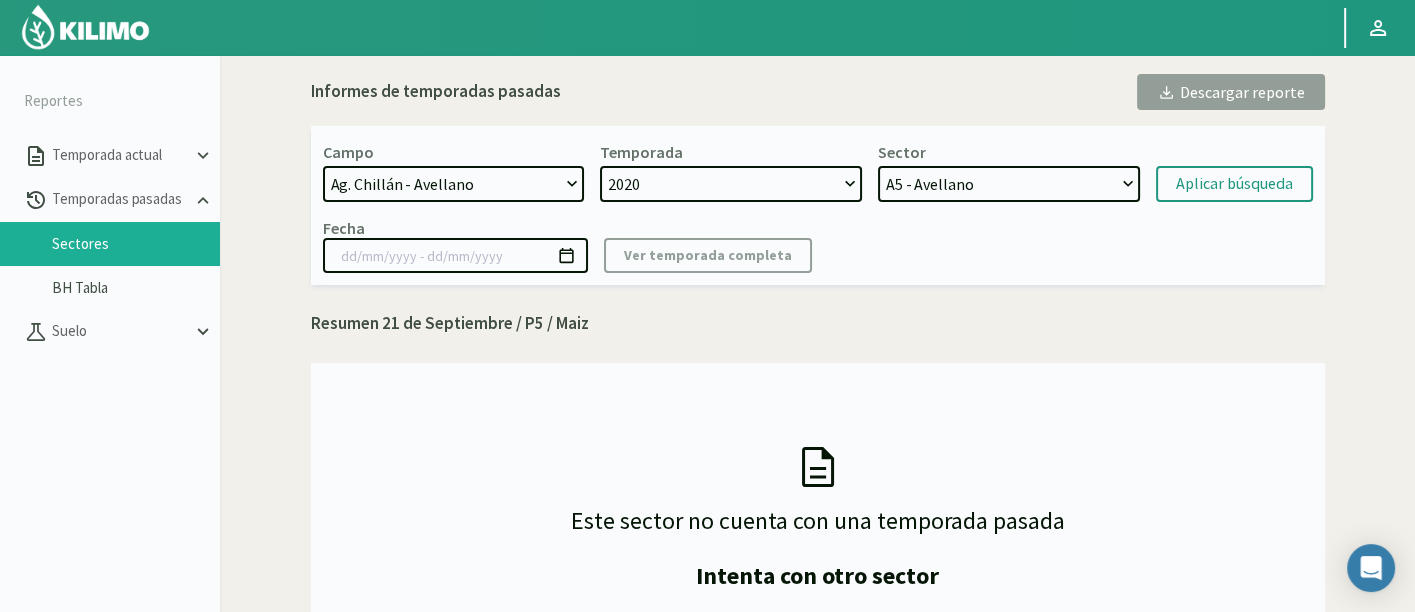 click on "Campo 21 de Septiembre 8 Fuegos Acograpes - Ag. [LAST] Herrera Acograpes - Ag. Cerro Mauco Acograpes - Ag. Hermanos Tapia Acograpes - Ag. Manuel Meneses Acograpes - Ag. Manuel Meneses (40 cm) Acograpes - Ag. Paulino Fernández Acograpes- Ag. Raúl Montenegro- El Higueral Acograpes- Ag. Raúl Montenegro- El Maitén Acograpes - Ag. Raúl Montenegro - La Cuyana Acograpes - Ag. Raúl Montenegro - Las Bandurrias Acograpes- Ag. Raúl Montenegro- Mendocita Acograpes - Agrícola Bausig Acograpes - Agrícola Benigno Collantes Acograpes - Agrícola Cerro Mauco Acograpes - Agrícola Cerro Mauco Acograpes - Agrícola Hector Villalon e hijos Acograpes - AgroAndina - Los Nogales Acograpes - AgroAndina - Los Reyes Acograpes - AgroWorld Acograpes - Ag. Saavedra - Calle El Medio 3 Tomas Acograpes - Ag. Saavedra - El Membrillo Acograpes - Ag. Saavedra - San José Santa María Acograpes - Ag. Sucesion [LAST] Acograpes - Luis Henriquez Acograpes - San Felipe Uvas" 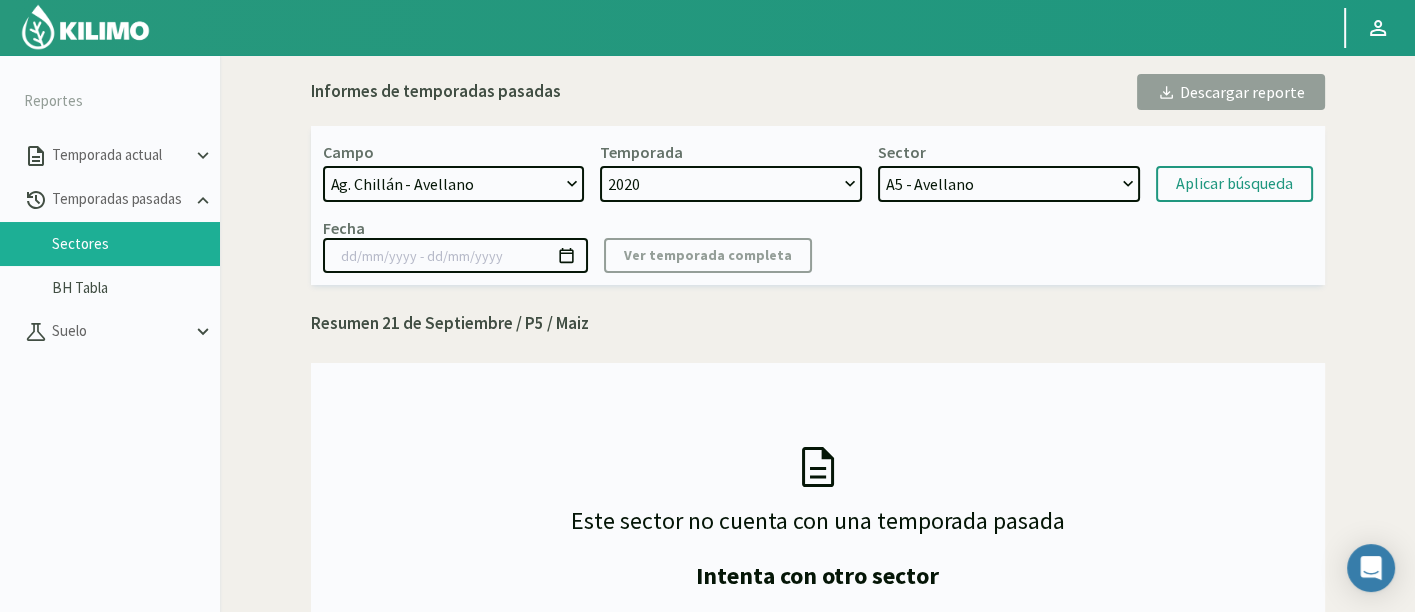 select on "762: Object" 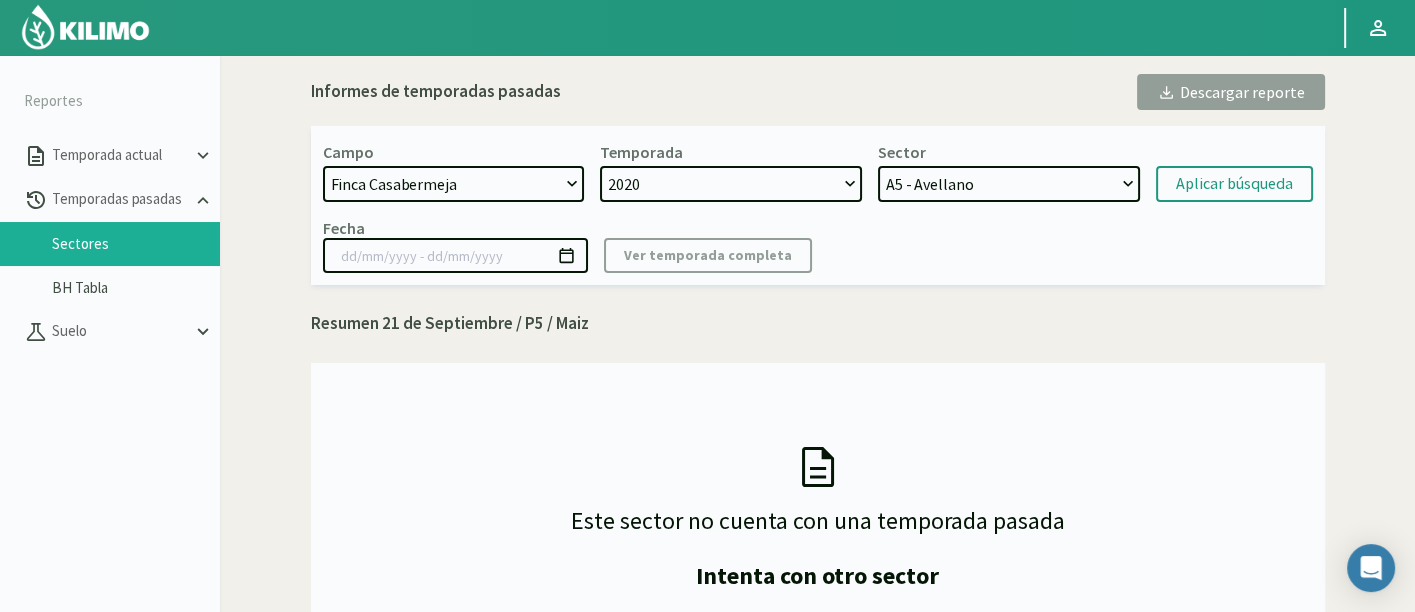click on "21 de Septiembre 8 Fuegos [COMPANY] - [COMPANY] [FIRST] [LAST] [COMPANY] - [COMPANY] [FIRST] [LAST] [COMPANY] - [COMPANY] [FIRST] [LAST] [COMPANY] - [COMPANY] [FIRST] [LAST] [COMPANY] - [COMPANY] [FIRST] [LAST] (40 cm) [COMPANY] - [COMPANY] [FIRST] [LAST] [COMPANY]- [COMPANY] [FIRST] [LAST]- [COMPANY] [COMPANY]- [COMPANY] [FIRST] [LAST]- [COMPANY] [COMPANY] - [COMPANY] [FIRST] [LAST] - [COMPANY] [COMPANY] - [COMPANY] [FIRST] [LAST] [COMPANY]- [COMPANY] [FIRST] [LAST]- [COMPANY] [COMPANY] - [COMPANY] [FIRST] [LAST] [COMPANY] - [COMPANY] [FIRST] [LAST] [COMPANY] - [COMPANY] [FIRST] [LAST] [COMPANY] - [COMPANY] [FIRST] [LAST] [COMPANY] - [COMPANY] [FIRST] [LAST] e hijos [COMPANY] - [COMPANY] - [COMPANY] [COMPANY] - [COMPANY] - [COMPANY] [COMPANY] - [COMPANY] [COMPANY] - [COMPANY] - [COMPANY] [NUMBER] [TEXT] [COMPANY] - [COMPANY] - [COMPANY] [LOCATION] [COMPANY] - [COMPANY] - [COMPANY] [LOCATION] [COMPANY] - [COMPANY] [FIRST] [LAST] [COMPANY] - [FIRST] [LAST] [COMPANY] - [LOCATION] [TEXT]" 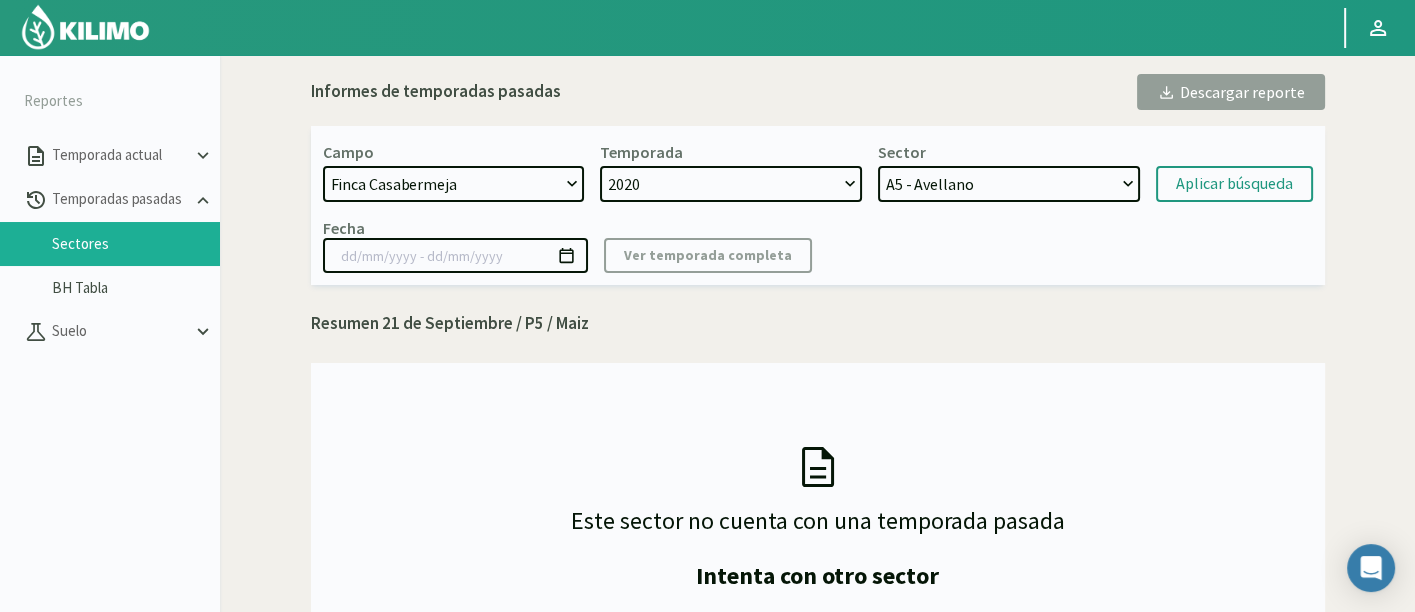 select on "[NUMBER]: [YEAR]" 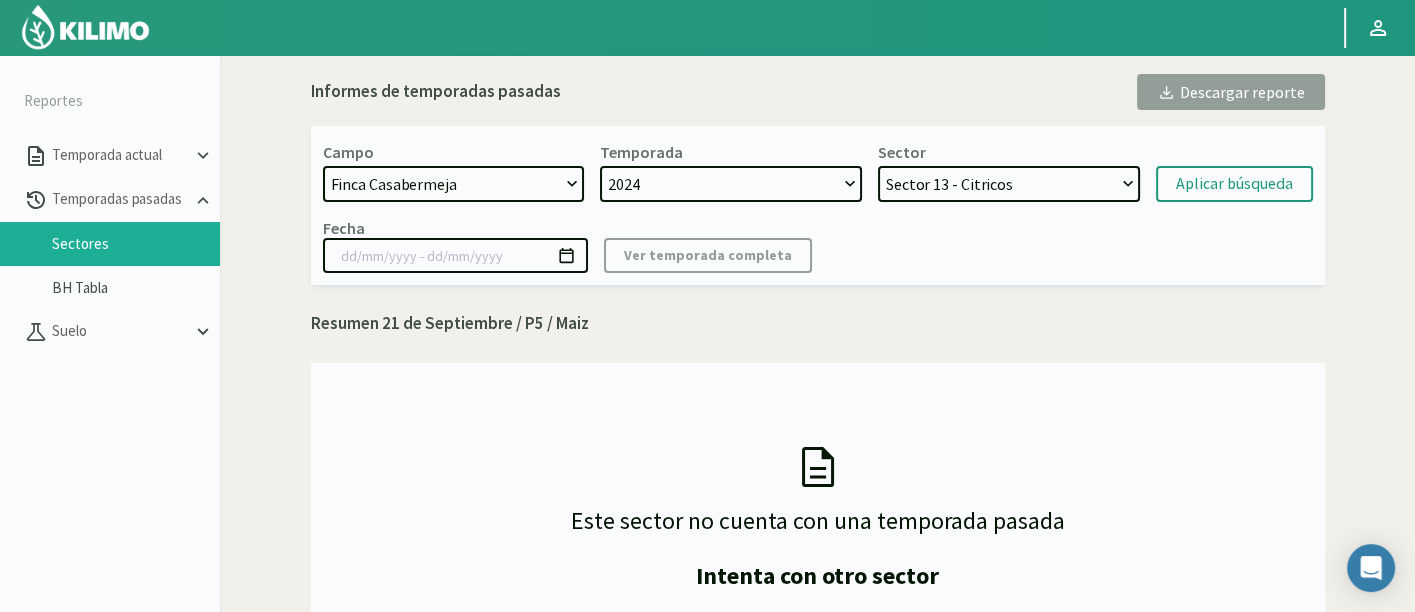 click on "Sector 13 - Citricos Sector 12 - Citricos Sector 11 - Citricos Sector 10 - Citricos Sector 8 - Citricos Sector 5 - Citricos Sector 4 - Citricos Sector 3 - Citricos Sector 9 - Citricos Sector 7 - Citricos Sector 6 - Citricos Sector 2 - Citricos Sector 1 - Citricos" 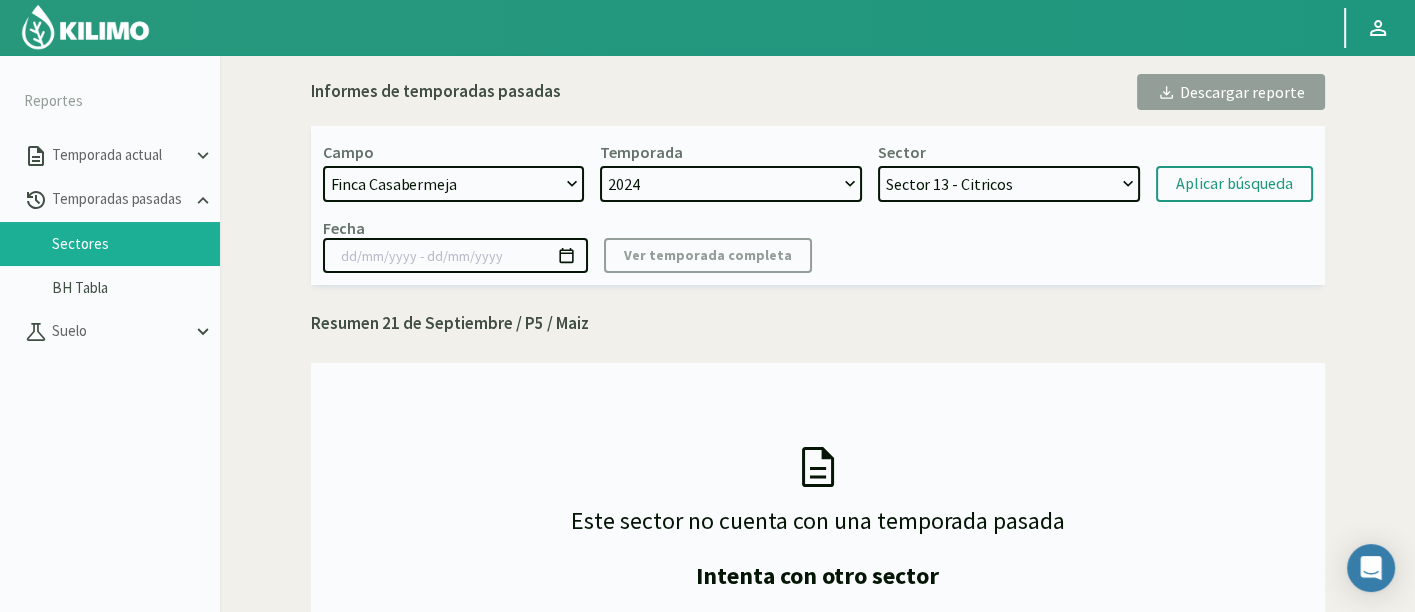 click on "[YEAR] [YEAR]" 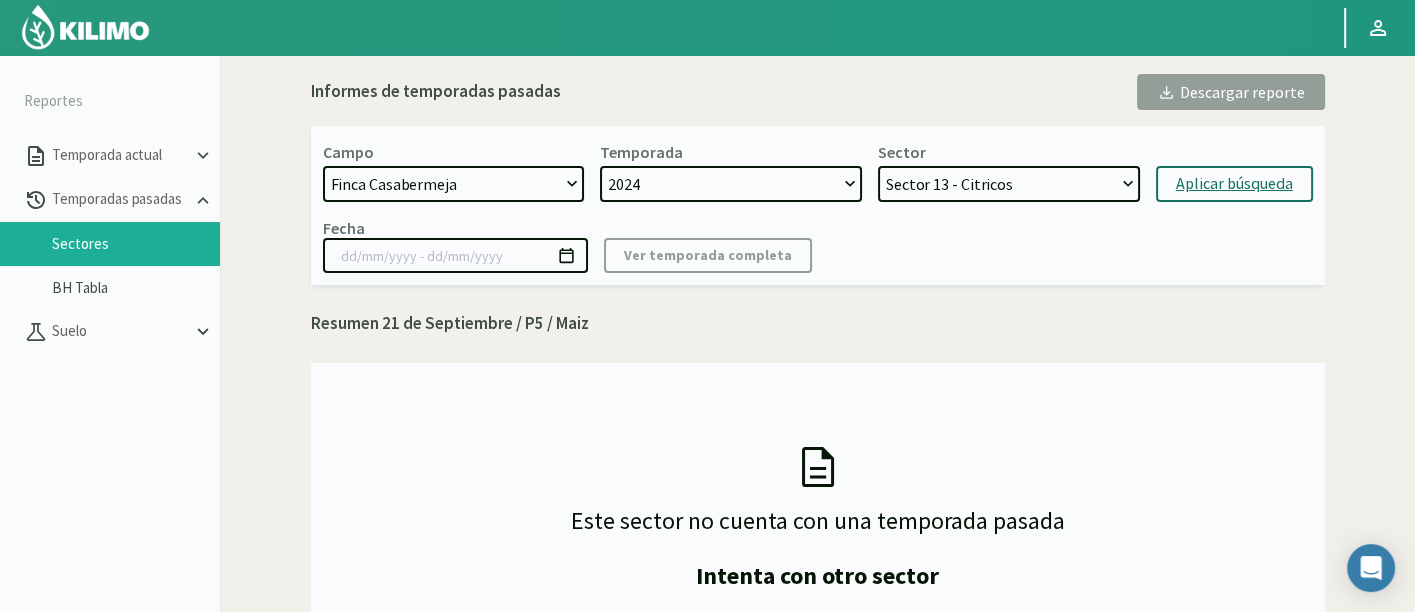 click on "Aplicar búsqueda" 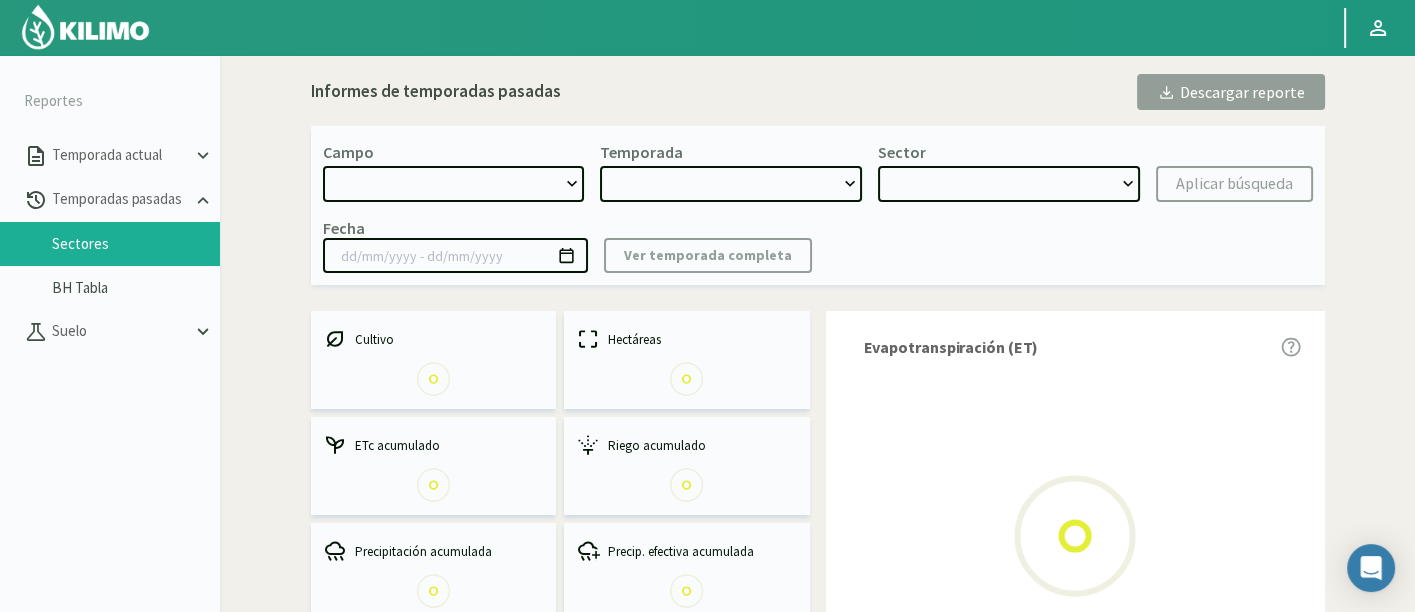 select on "762: Object" 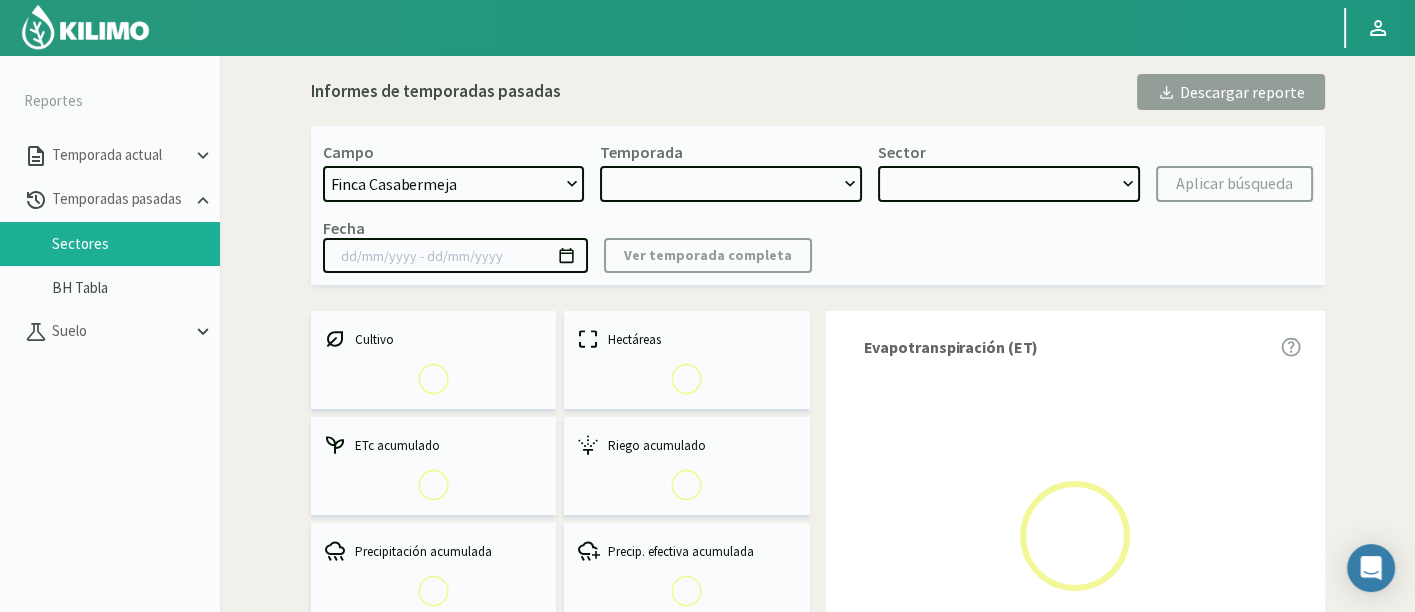 type on "[DATE] - [DATE]" 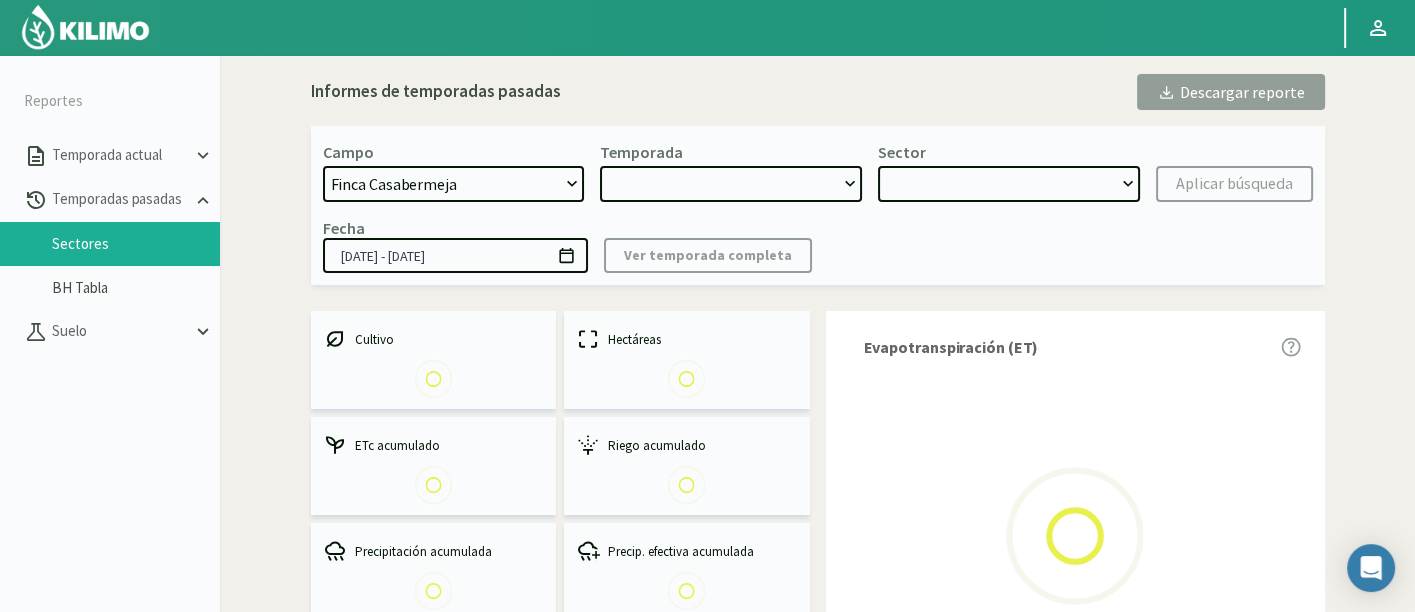 select on "0: 2024" 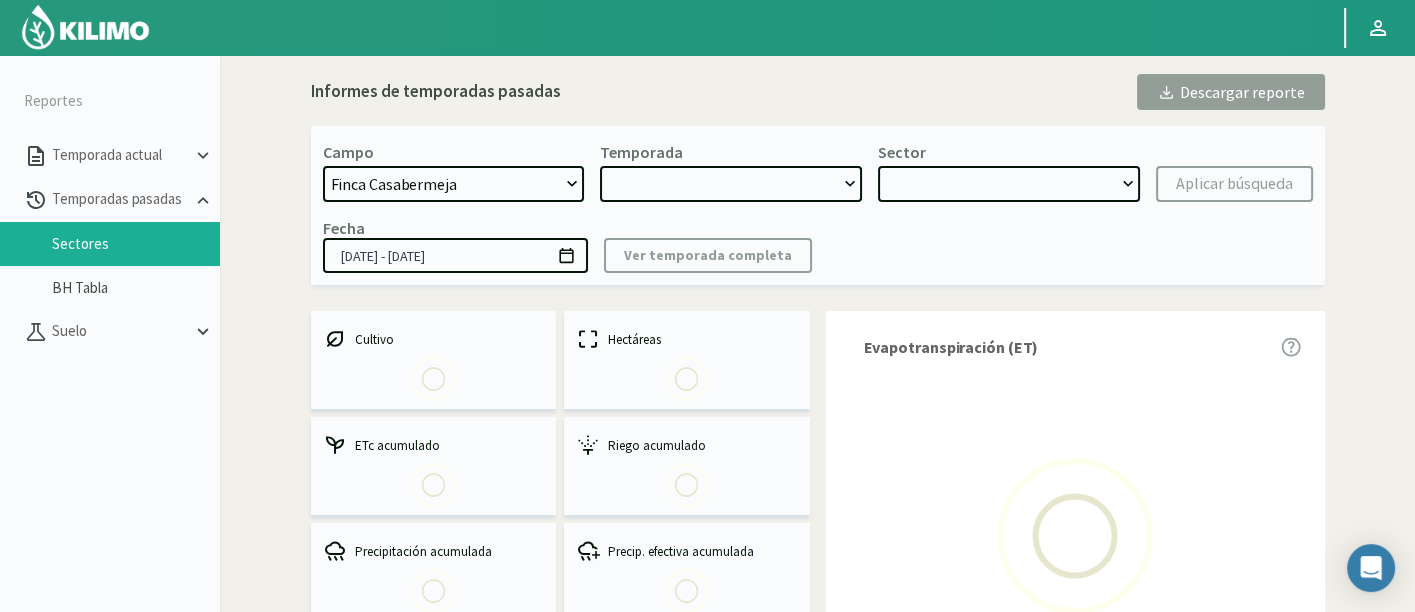 select on "0: Object" 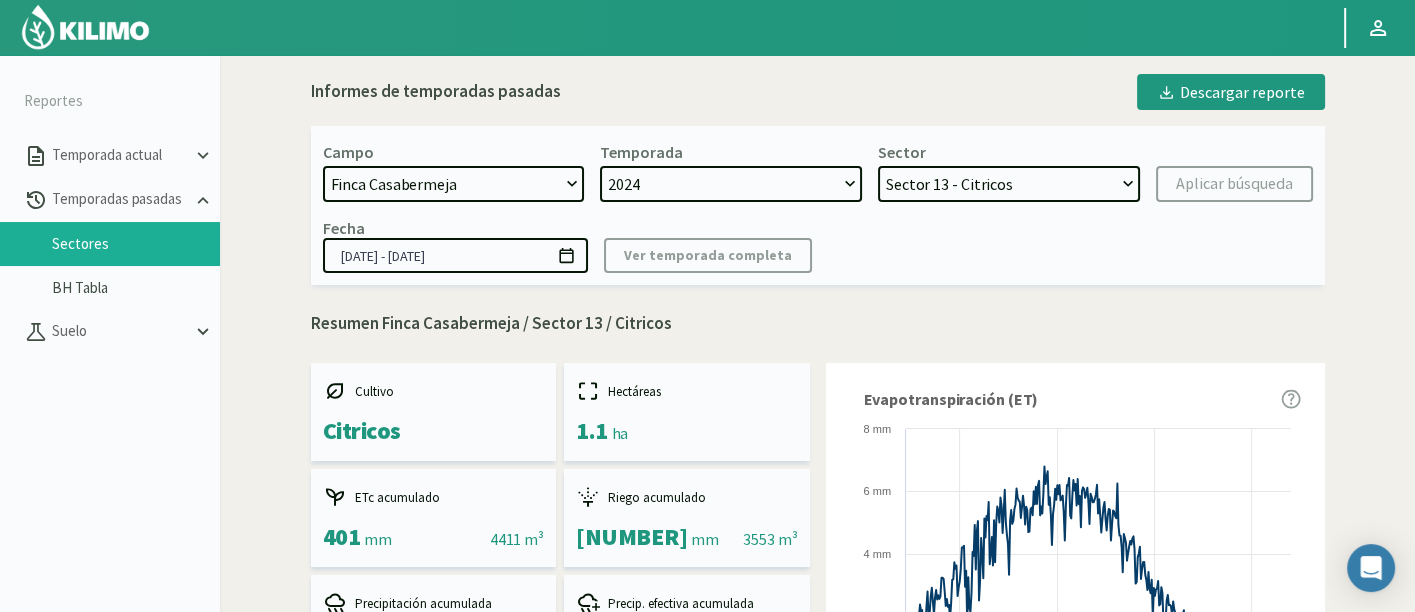 click on "Sector 13 - Citricos Sector 12 - Citricos Sector 11 - Citricos Sector 10 - Citricos Sector 8 - Citricos Sector 5 - Citricos Sector 4 - Citricos Sector 3 - Citricos Sector 9 - Citricos Sector 7 - Citricos Sector 6 - Citricos Sector 2 - Citricos Sector 1 - Citricos" 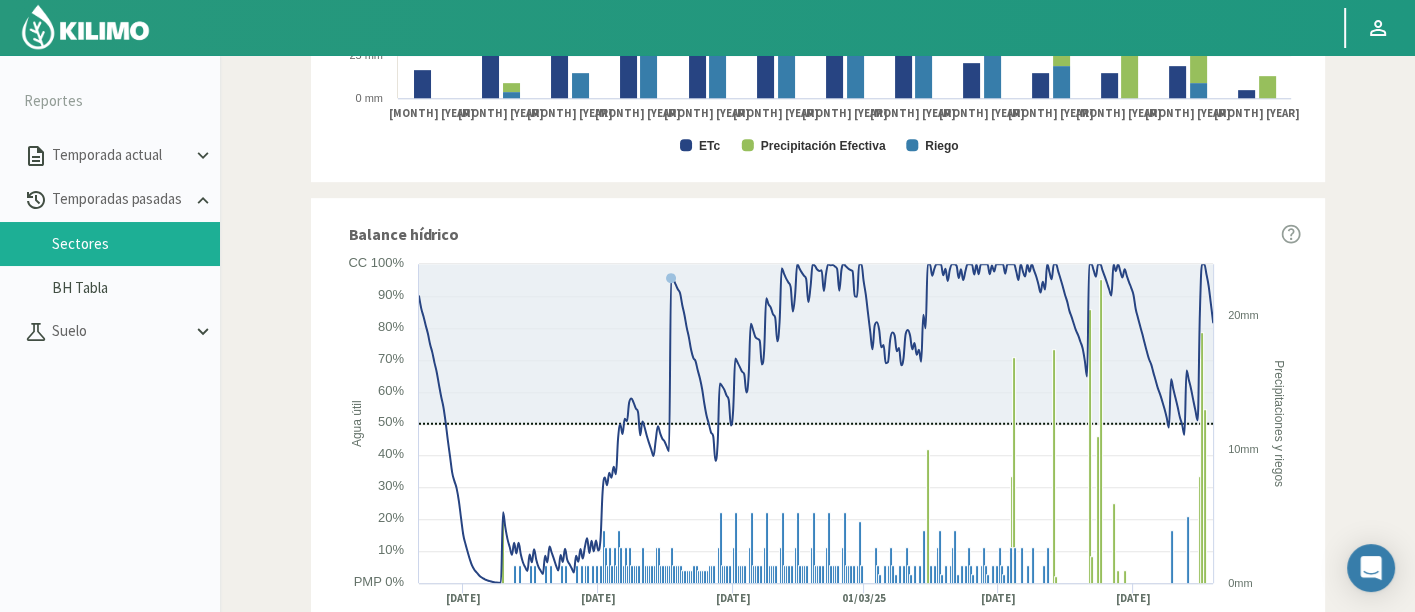 scroll, scrollTop: 1272, scrollLeft: 0, axis: vertical 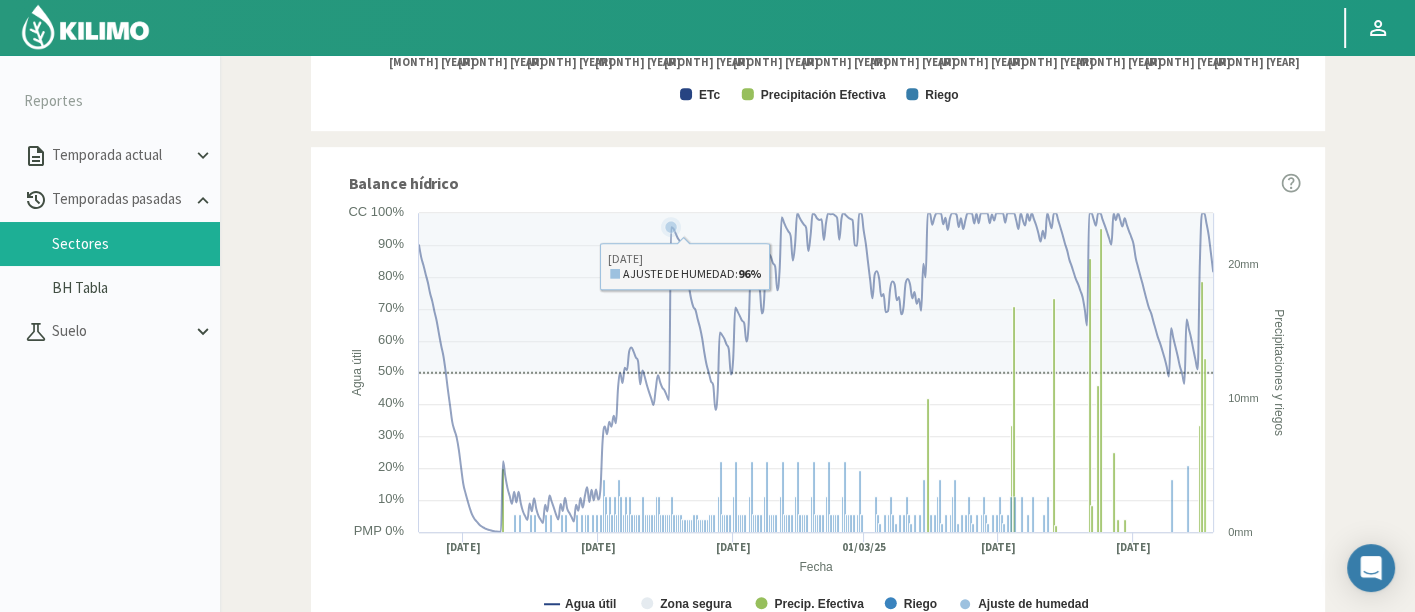 drag, startPoint x: 1229, startPoint y: 527, endPoint x: 1188, endPoint y: 465, distance: 74.330345 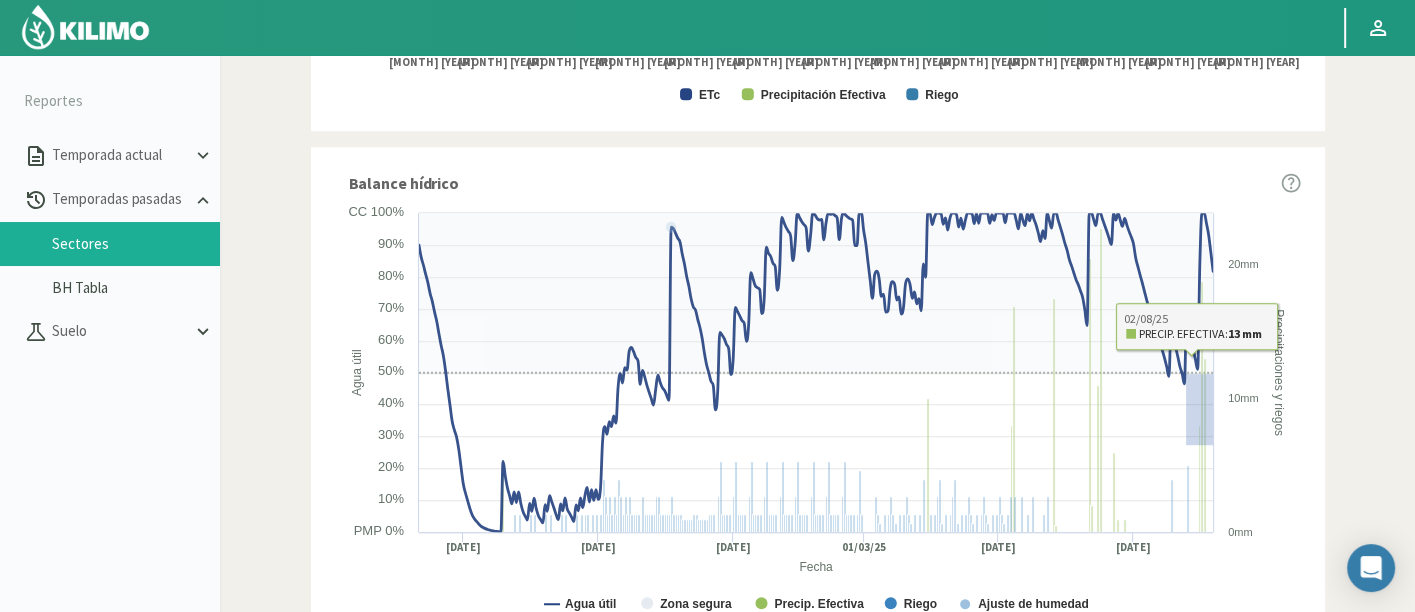 drag, startPoint x: 1185, startPoint y: 372, endPoint x: 1275, endPoint y: 449, distance: 118.44408 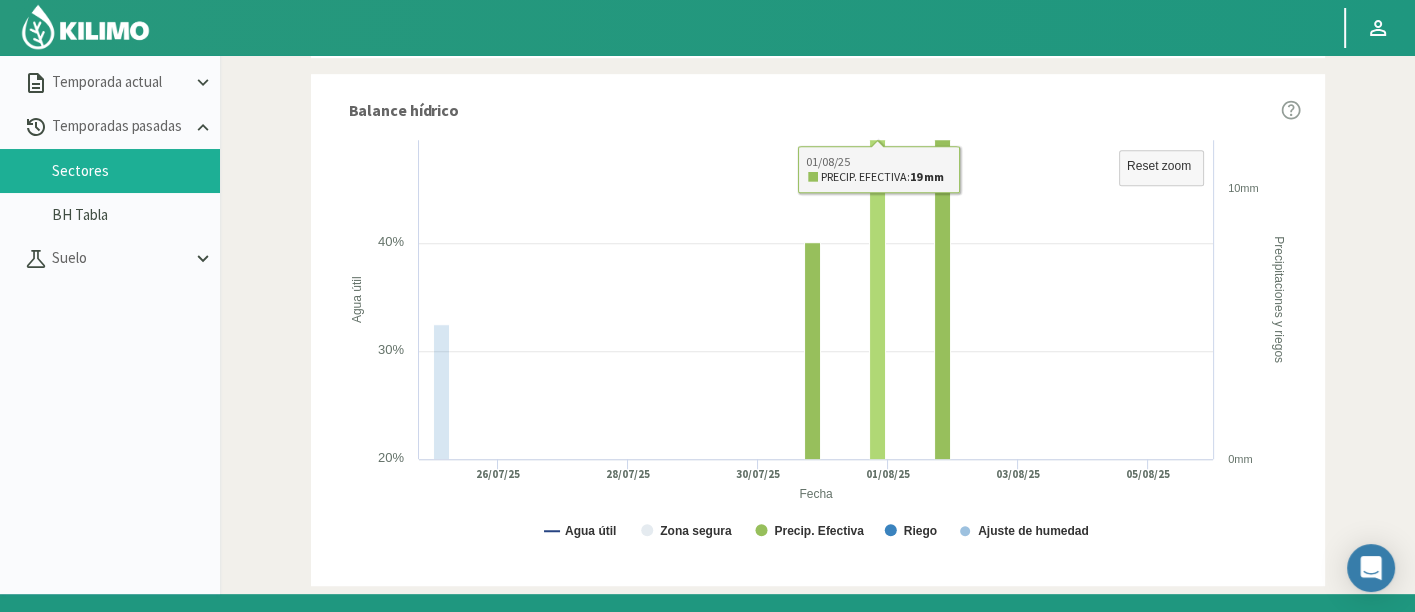 scroll, scrollTop: 0, scrollLeft: 0, axis: both 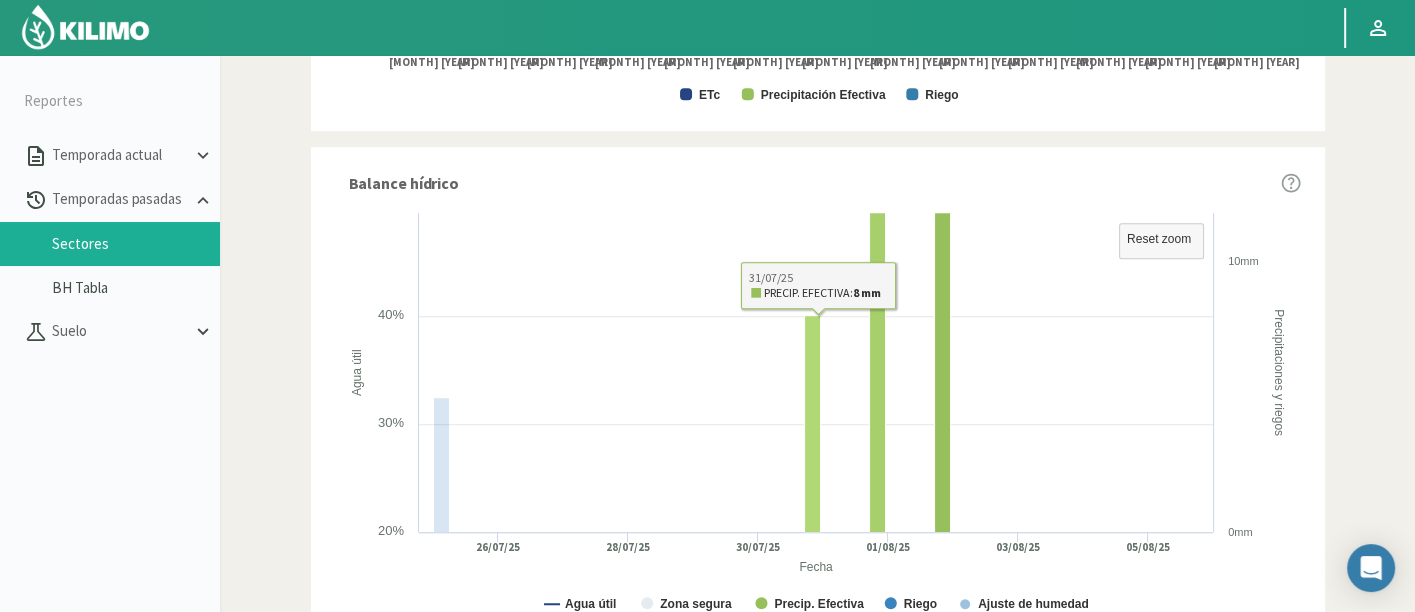 click 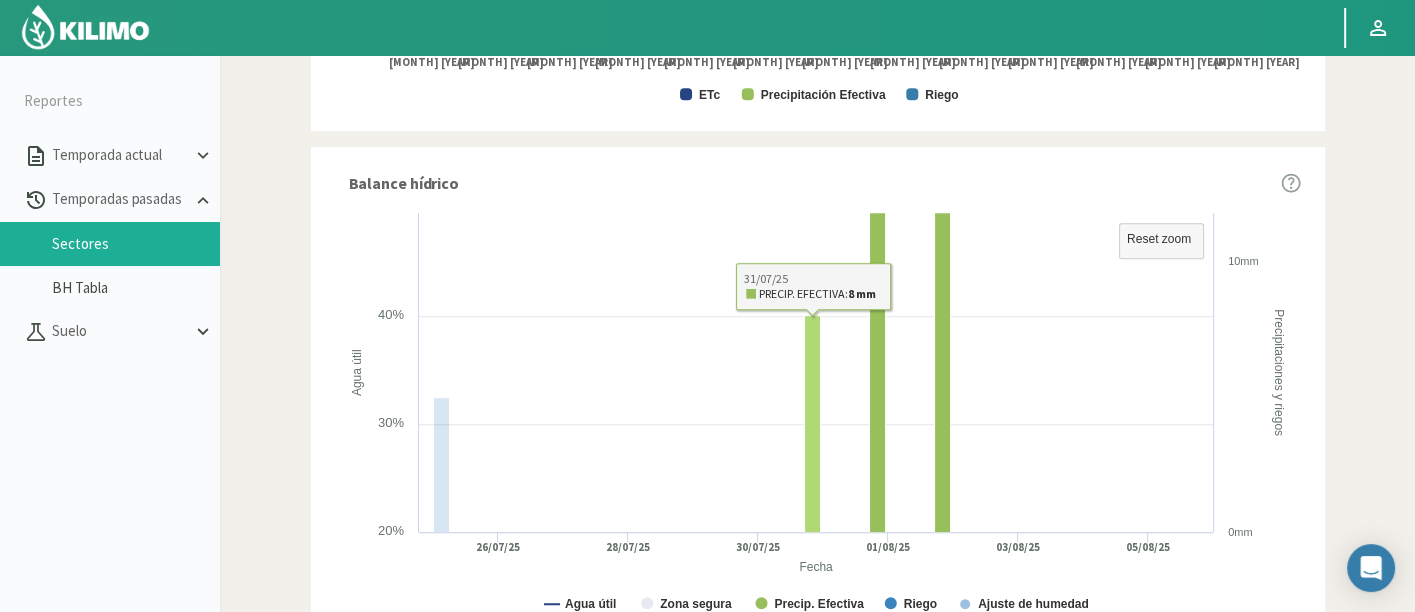 click 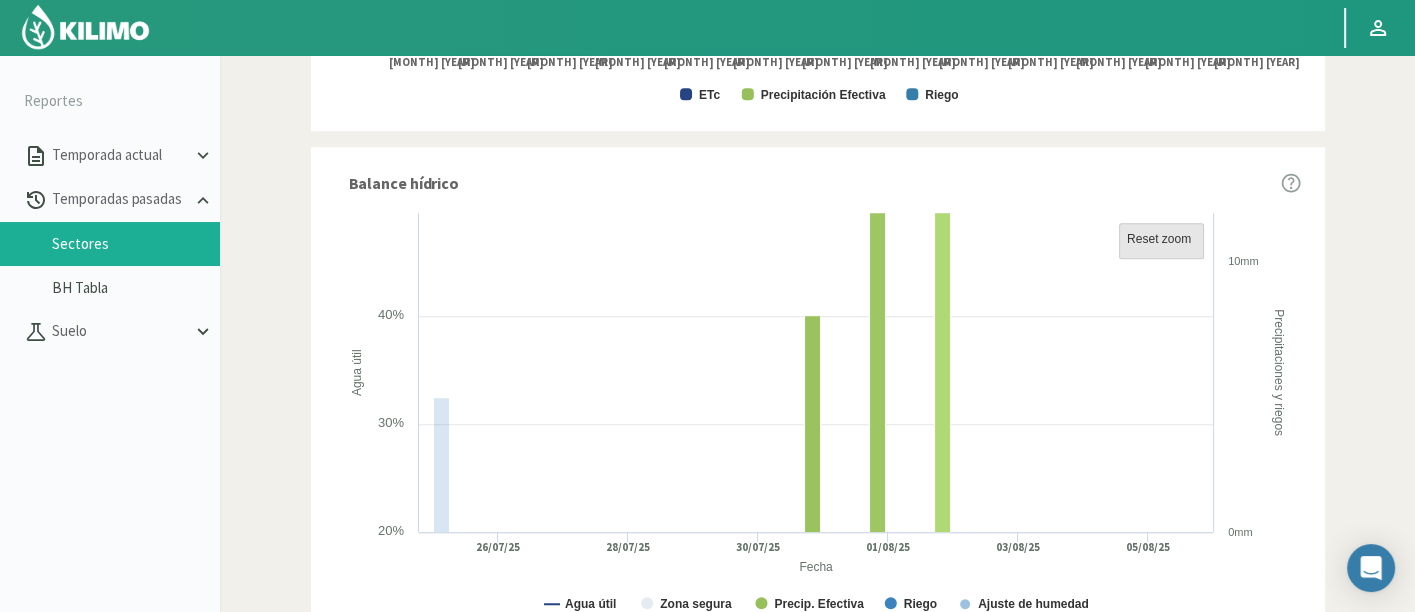 click on "Reset zoom" 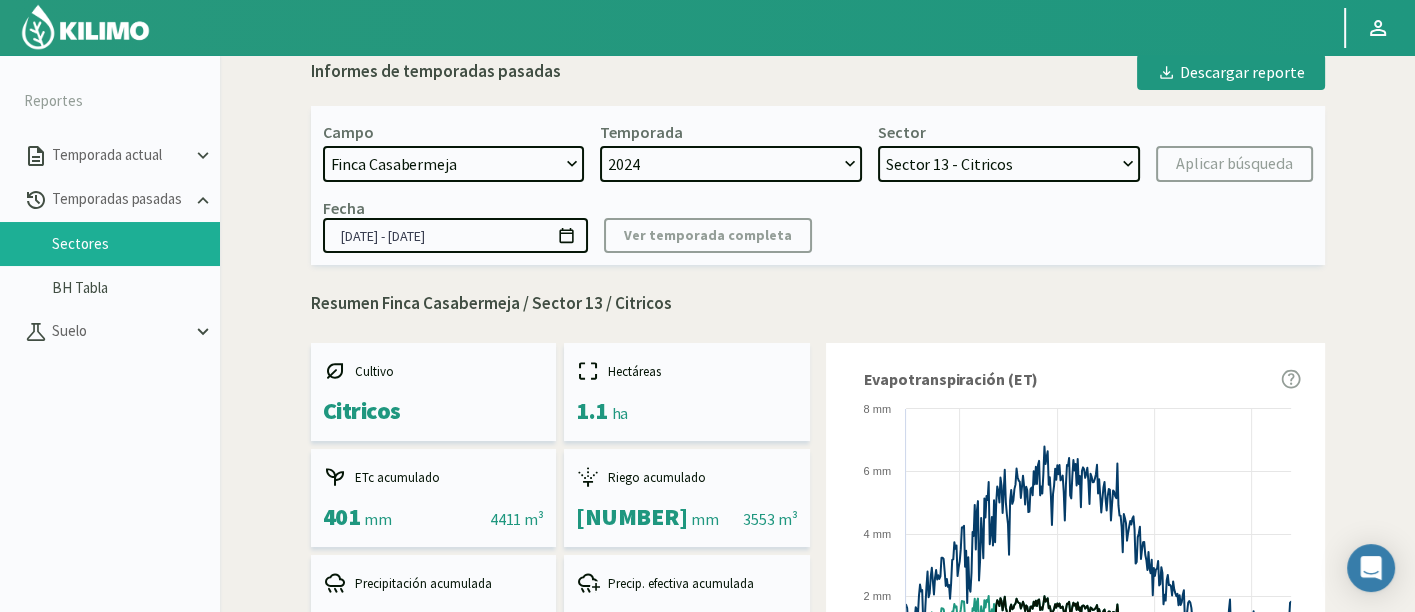 scroll, scrollTop: 0, scrollLeft: 0, axis: both 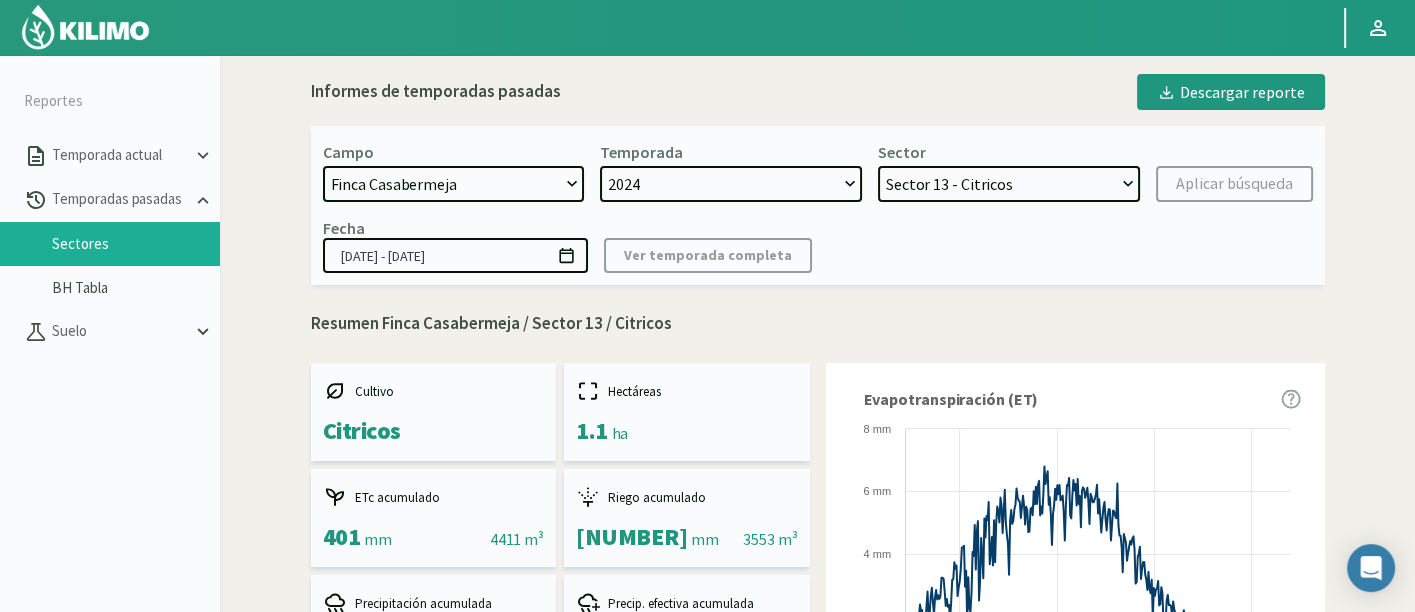 click 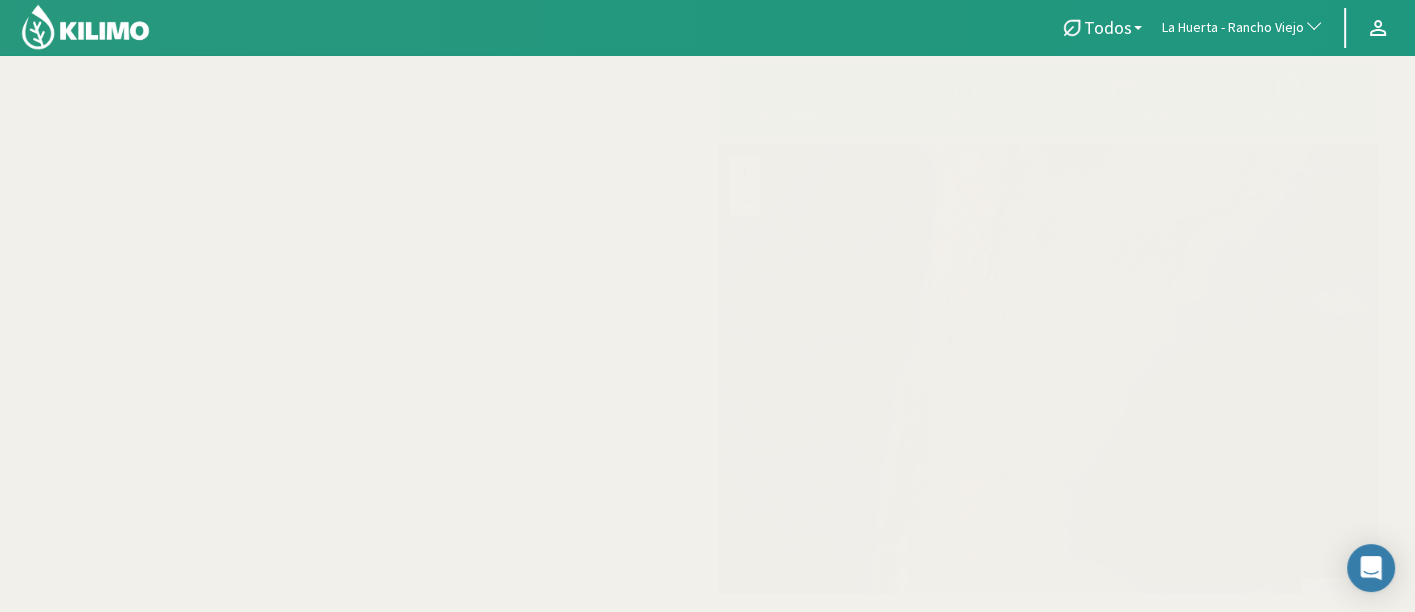 click on "La Huerta - Rancho Viejo" 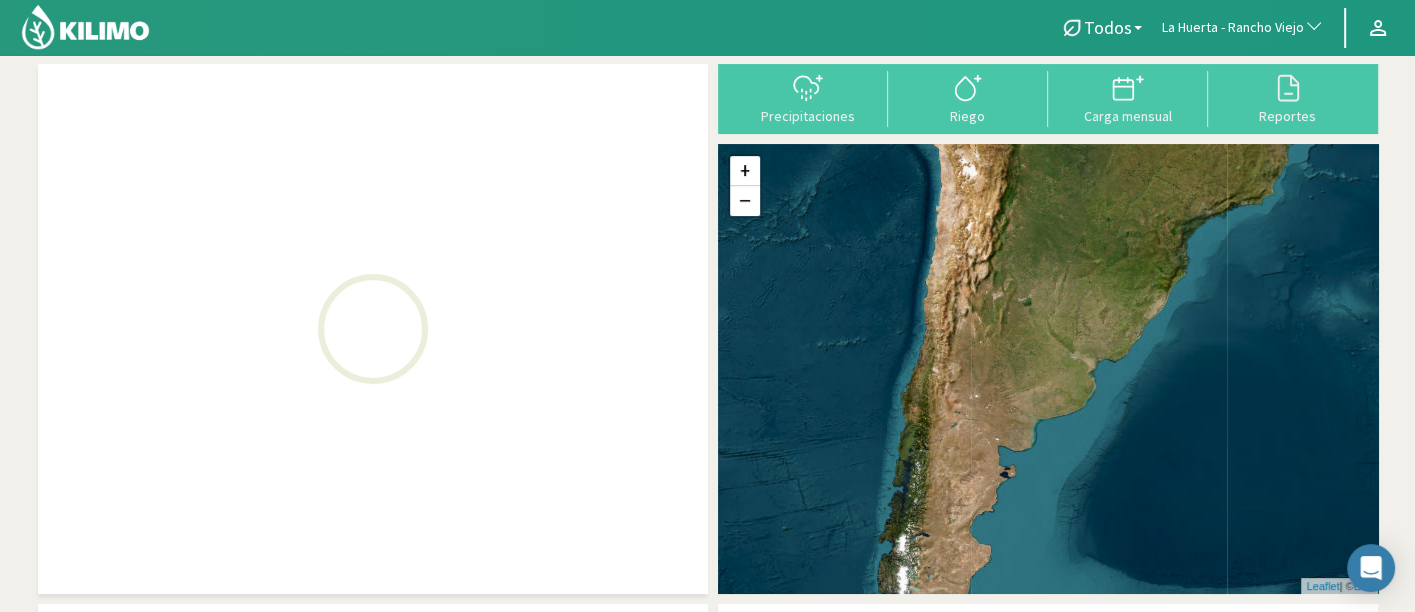 click on "La Huerta - Rancho Viejo" 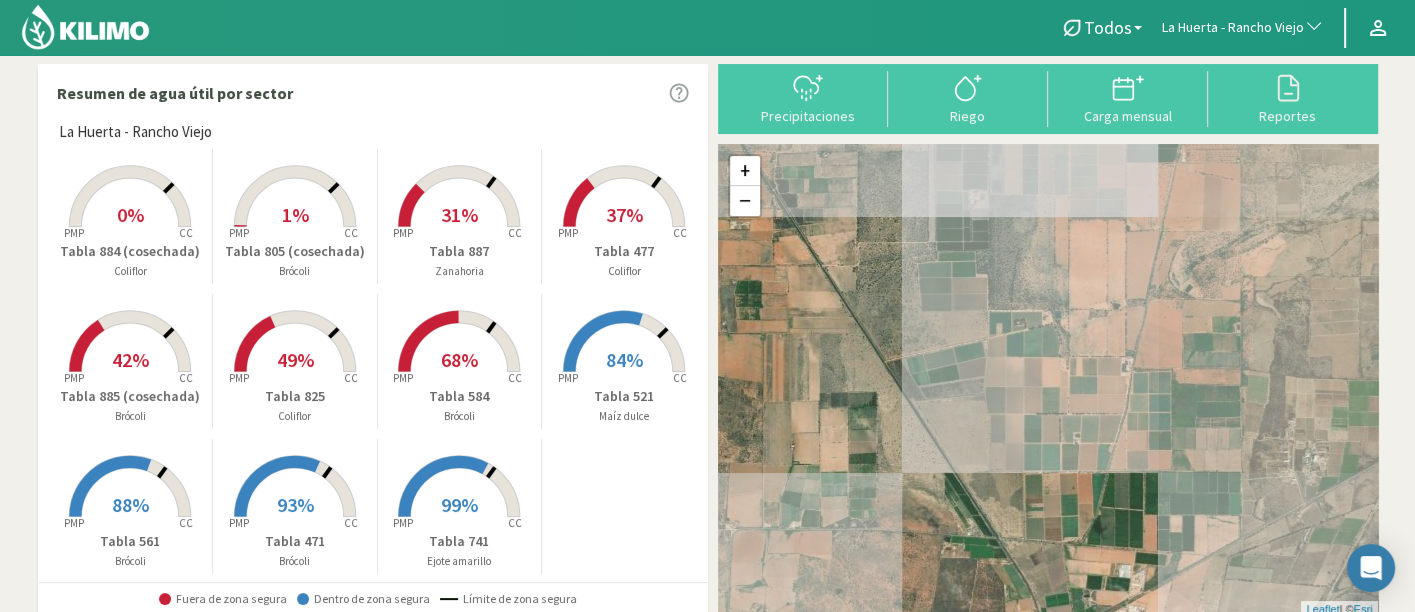 click on "La Huerta - Rancho Viejo" 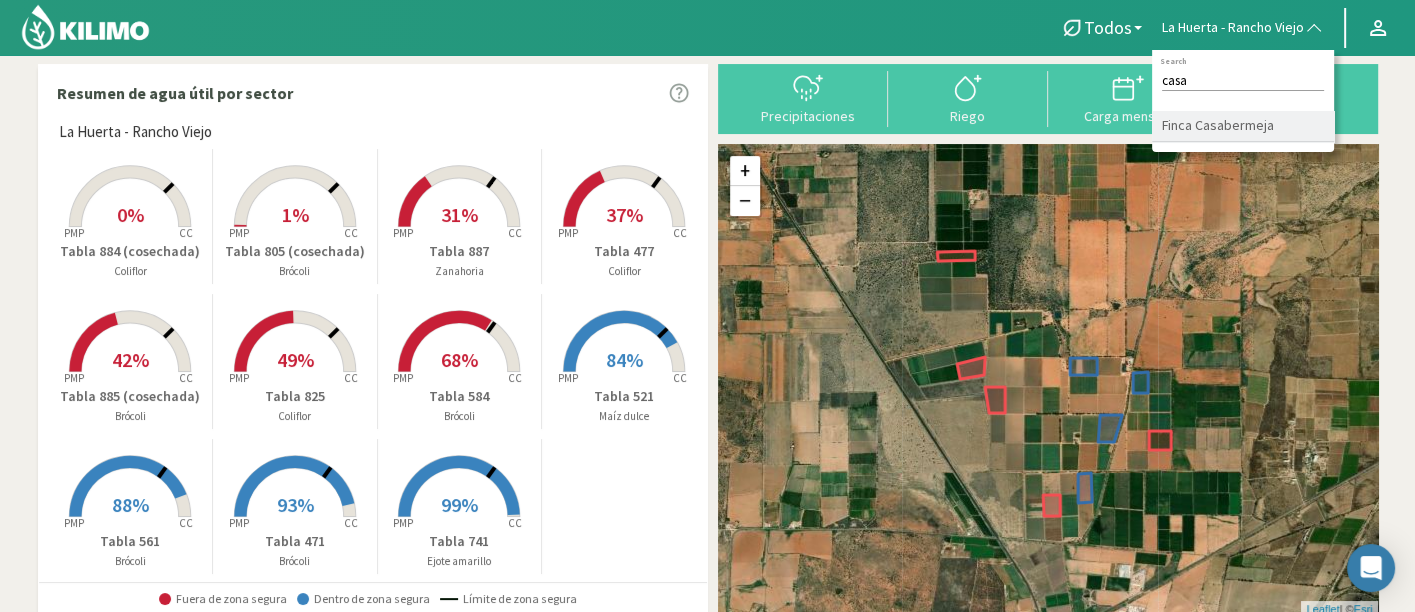 type on "casa" 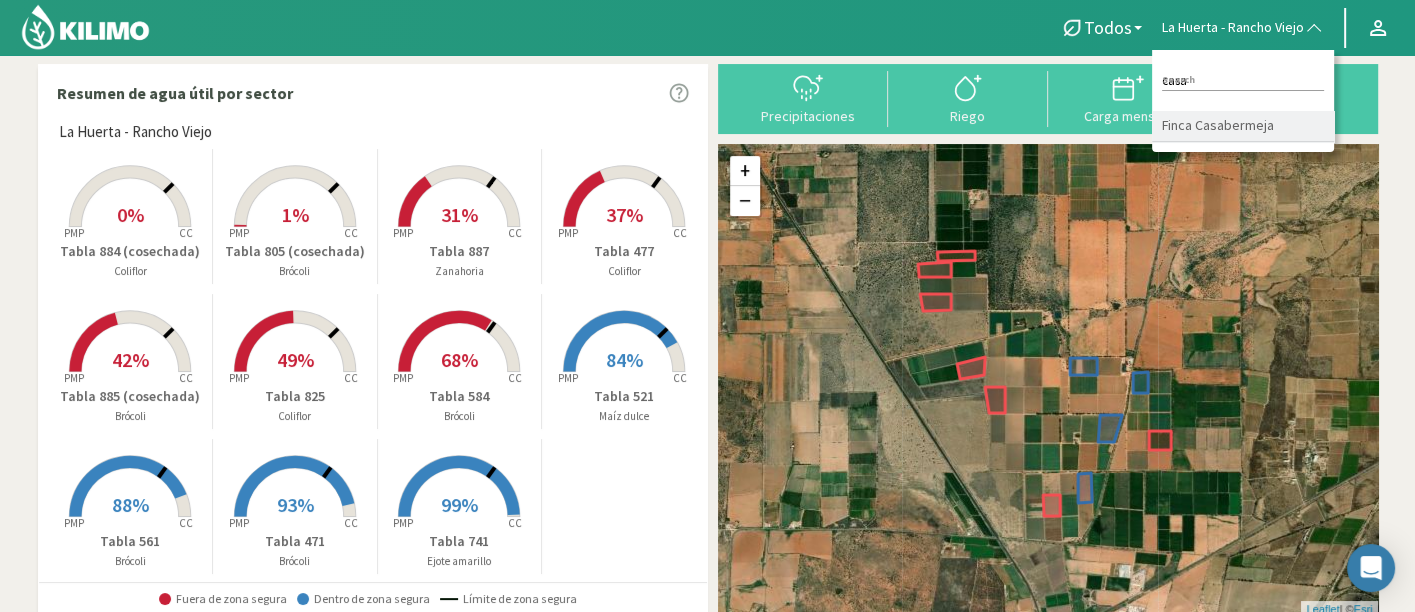 click on "Finca Casabermeja" 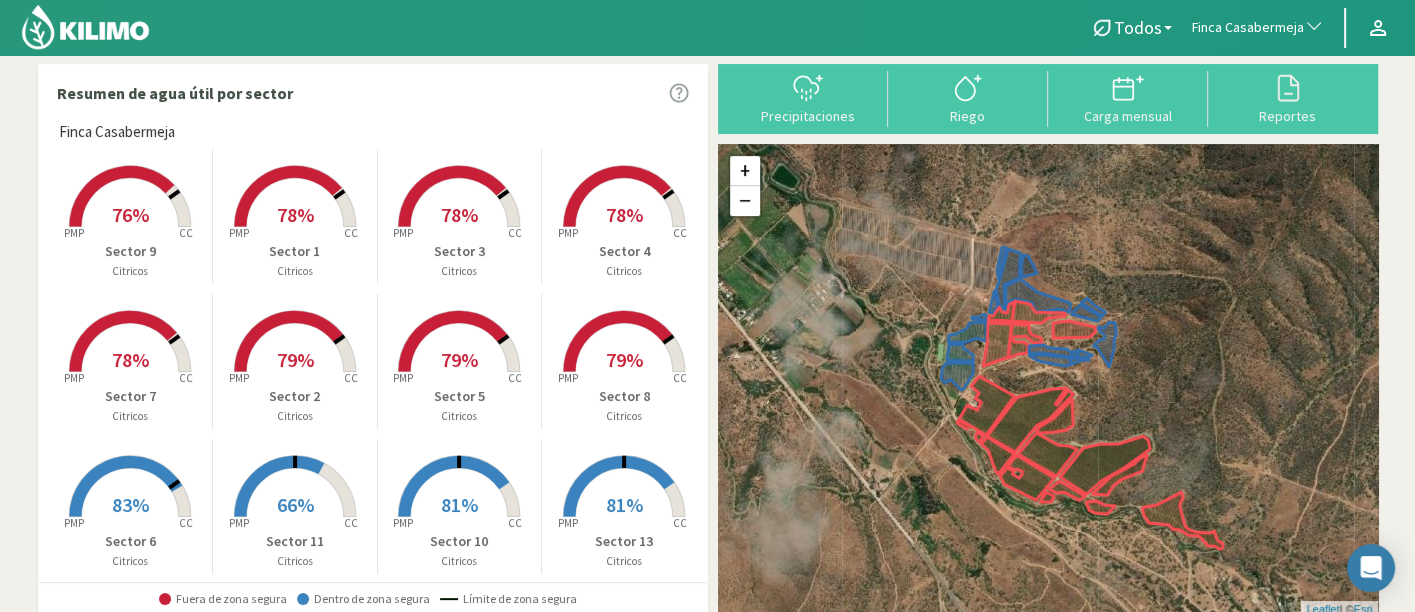 click on "Sector 3" 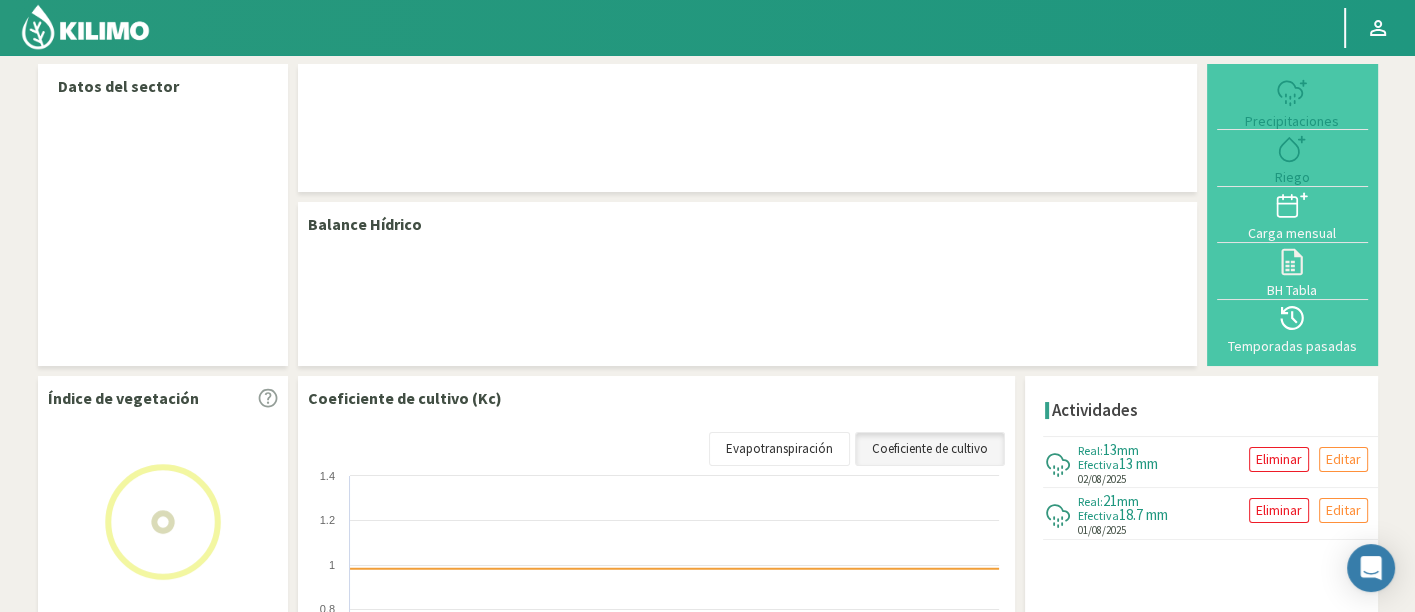 select on "107: Object" 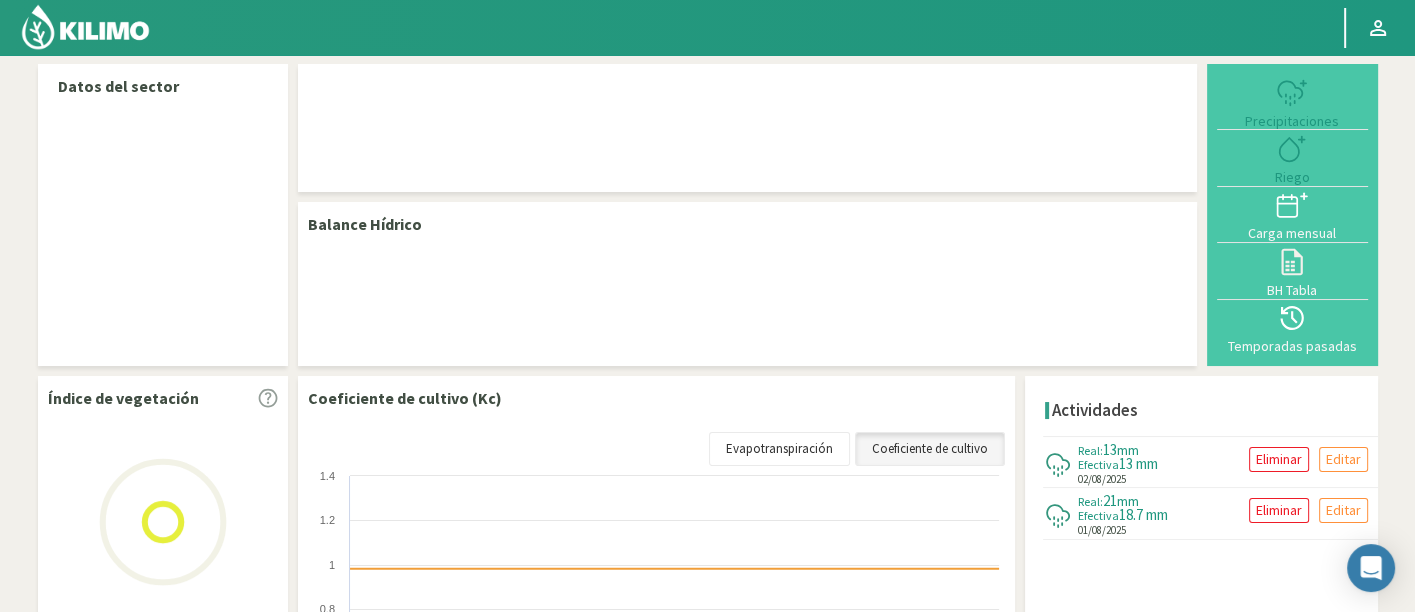 select on "6: Object" 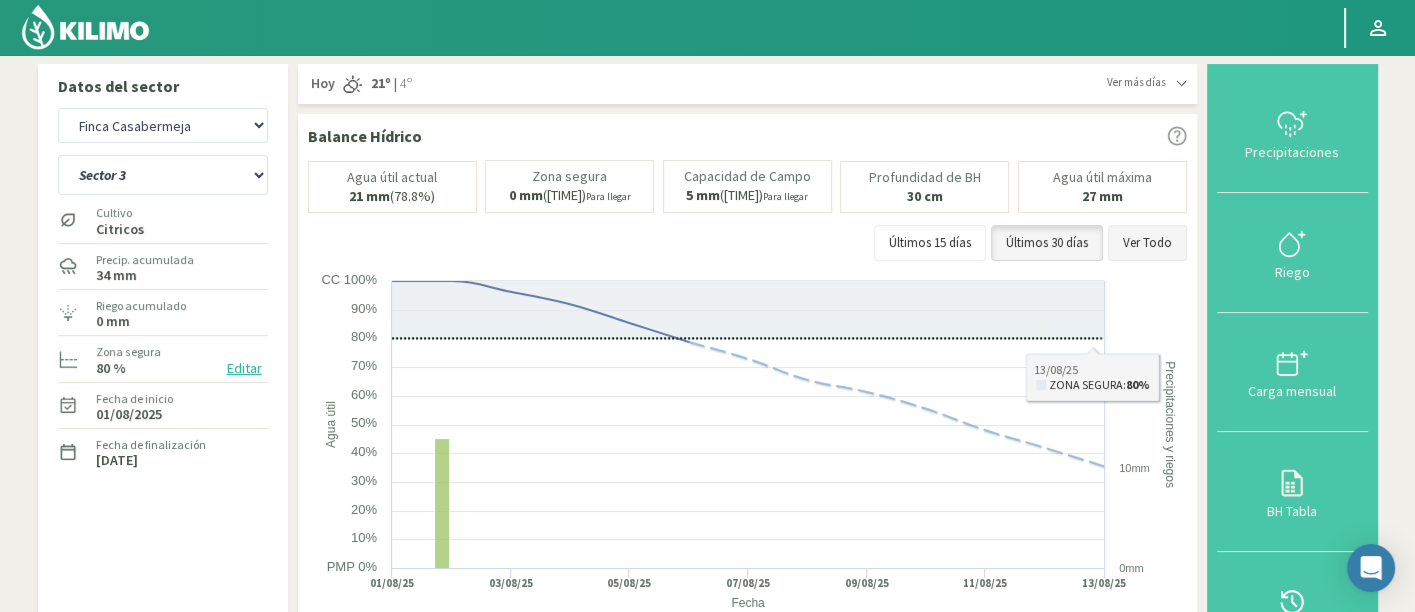 click on "Ver Todo" at bounding box center (1147, 243) 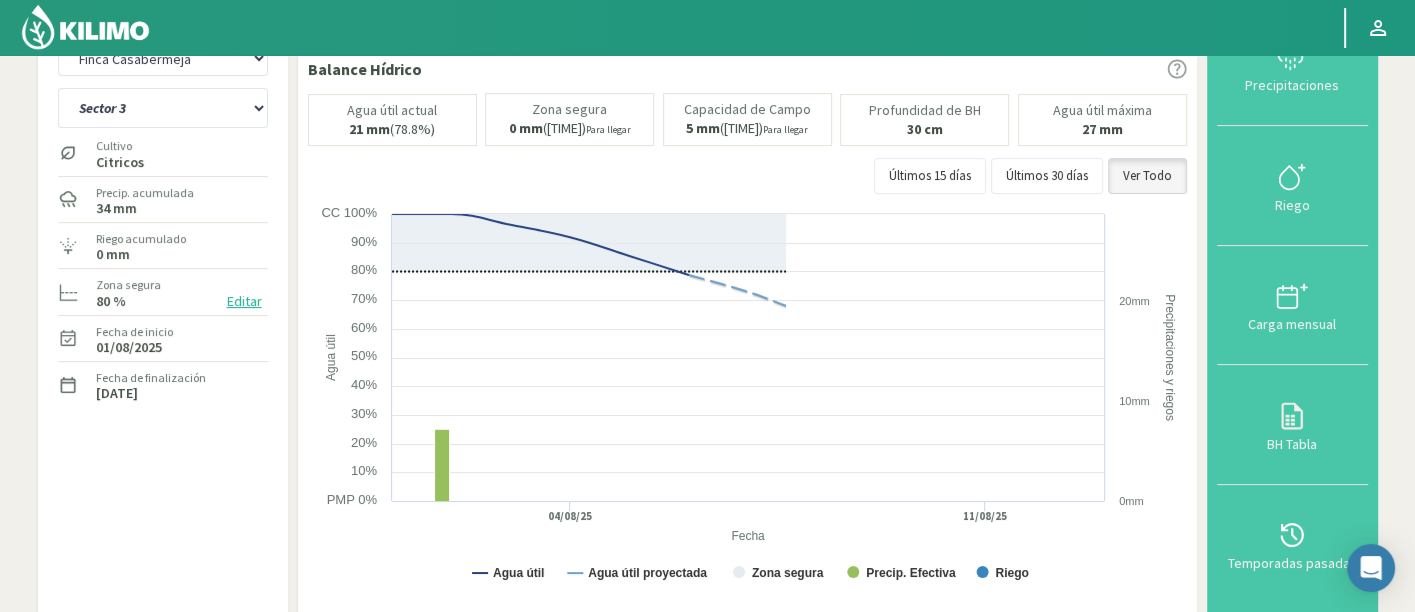scroll, scrollTop: 0, scrollLeft: 0, axis: both 